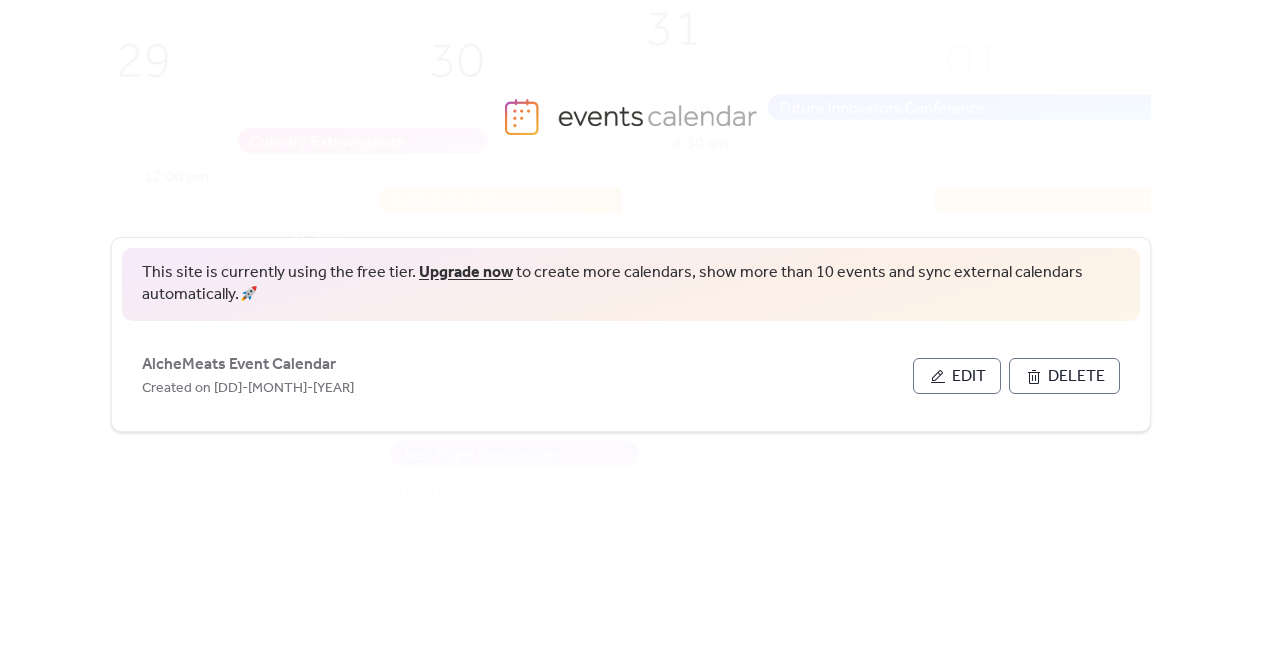 scroll, scrollTop: 0, scrollLeft: 0, axis: both 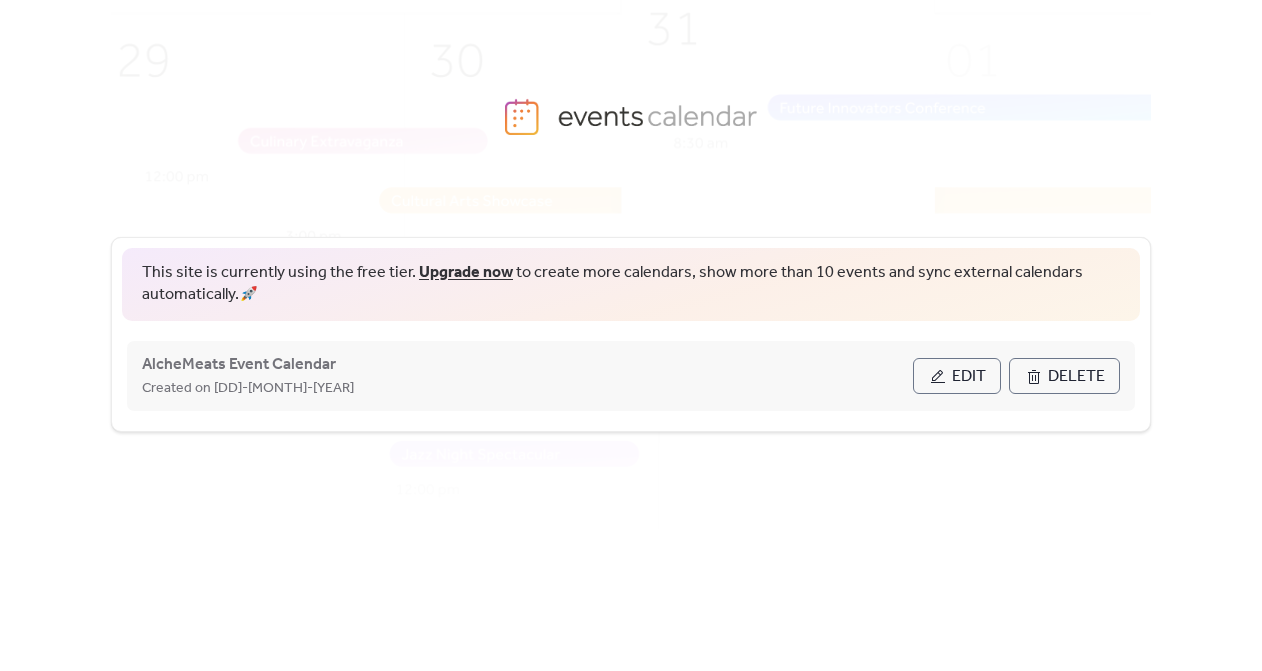 click on "Edit" at bounding box center (969, 377) 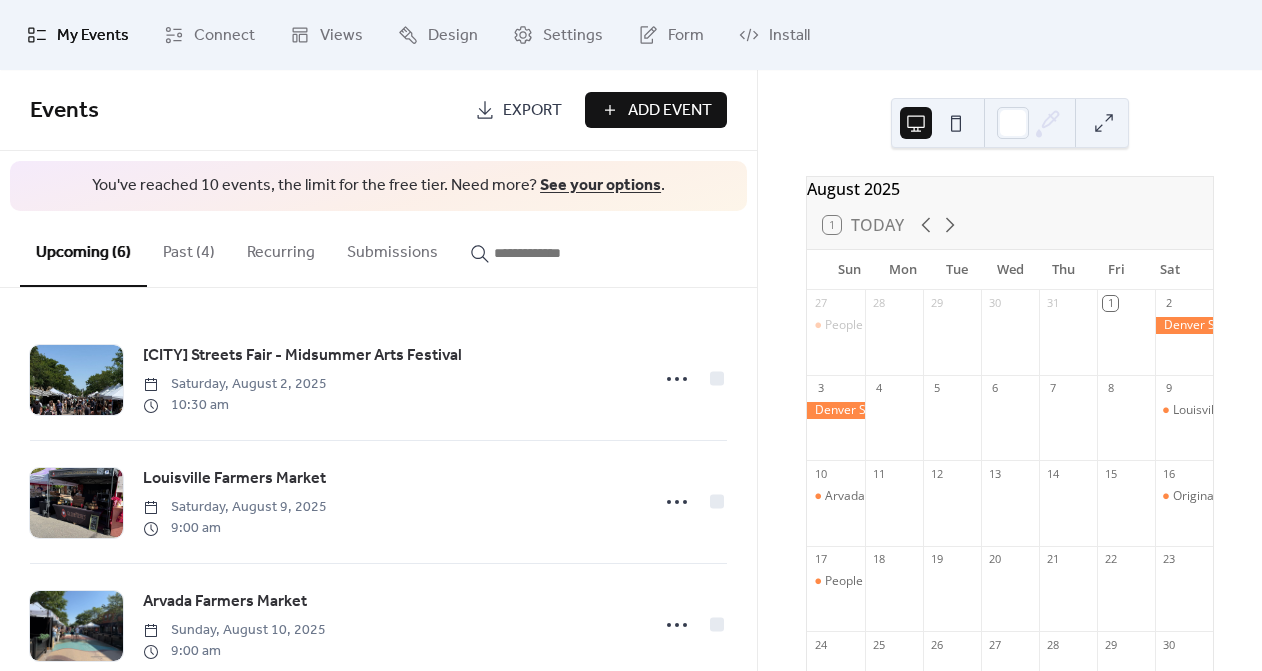 click on "Past (4)" at bounding box center [189, 248] 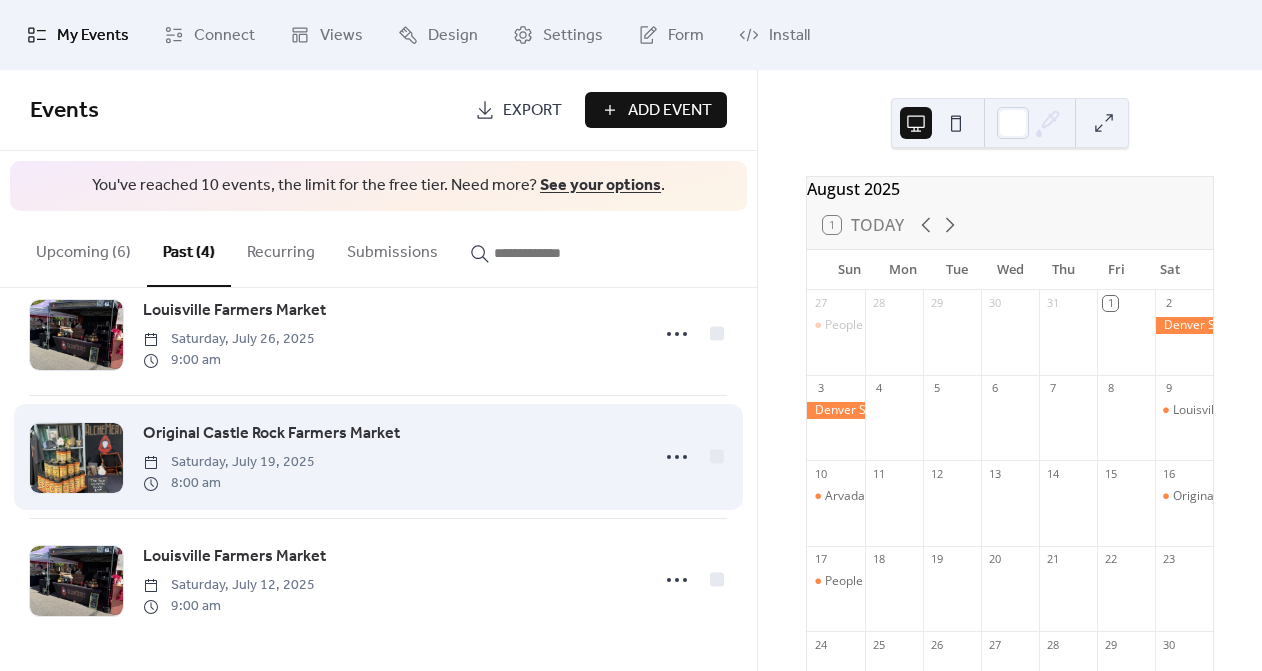 scroll, scrollTop: 169, scrollLeft: 0, axis: vertical 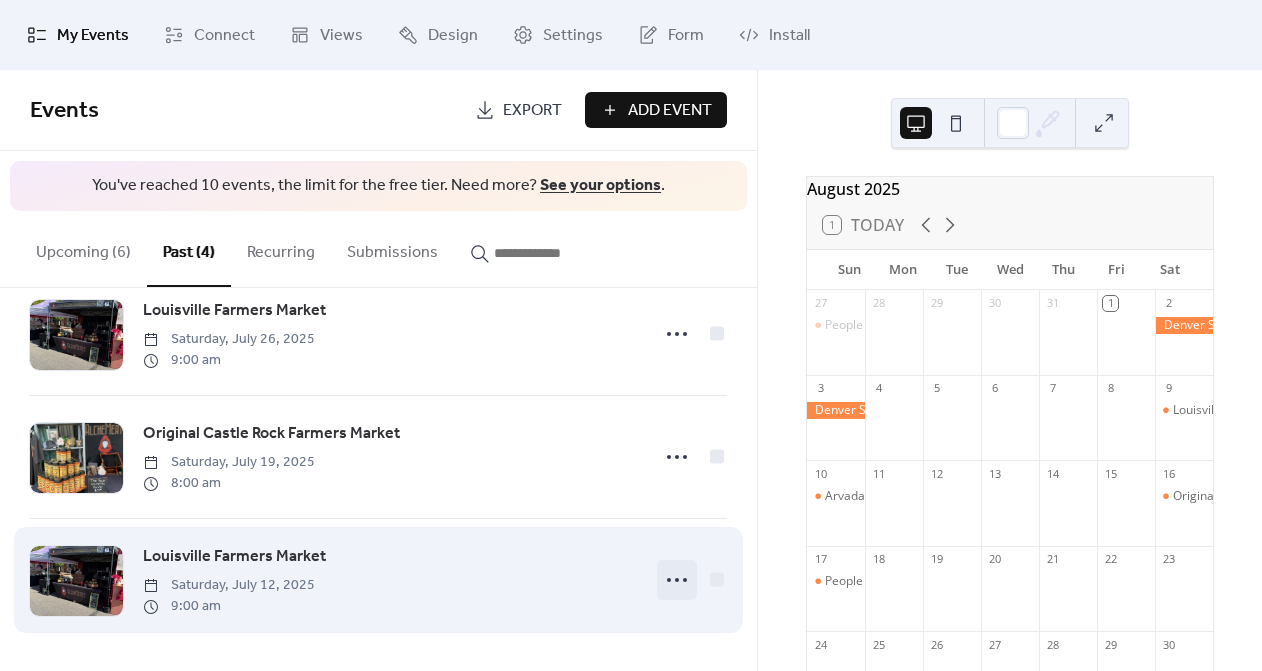 click 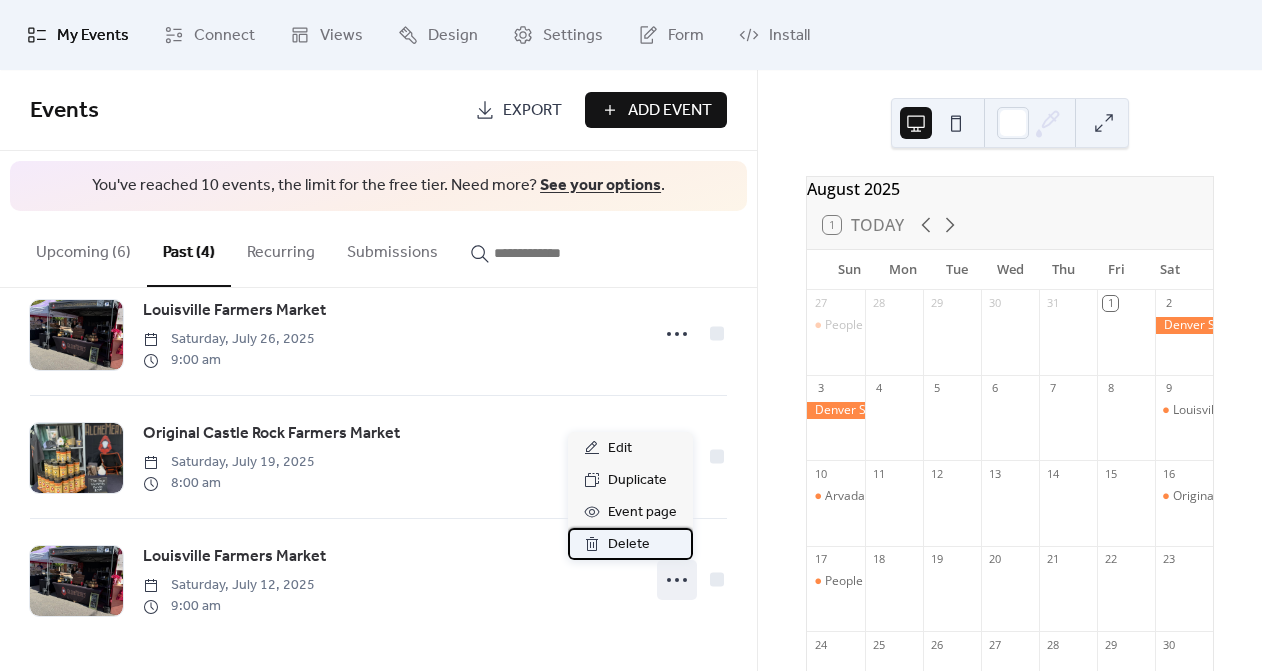 click on "Delete" at bounding box center [629, 545] 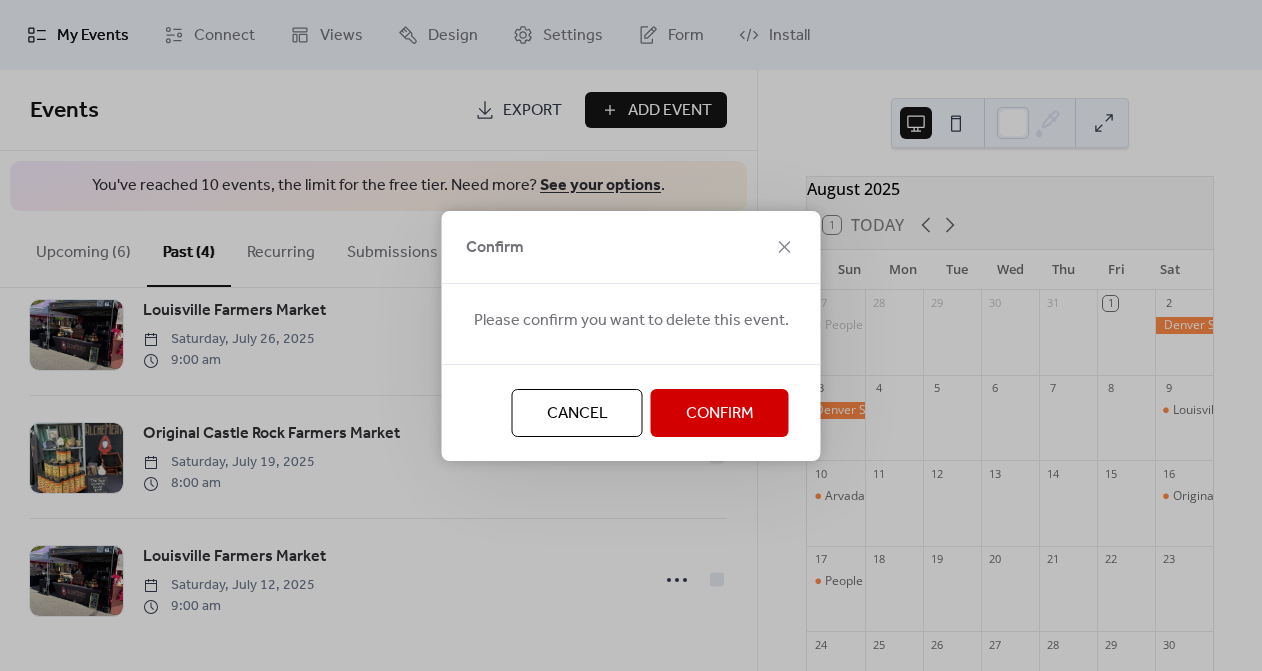 click on "Confirm" at bounding box center (720, 413) 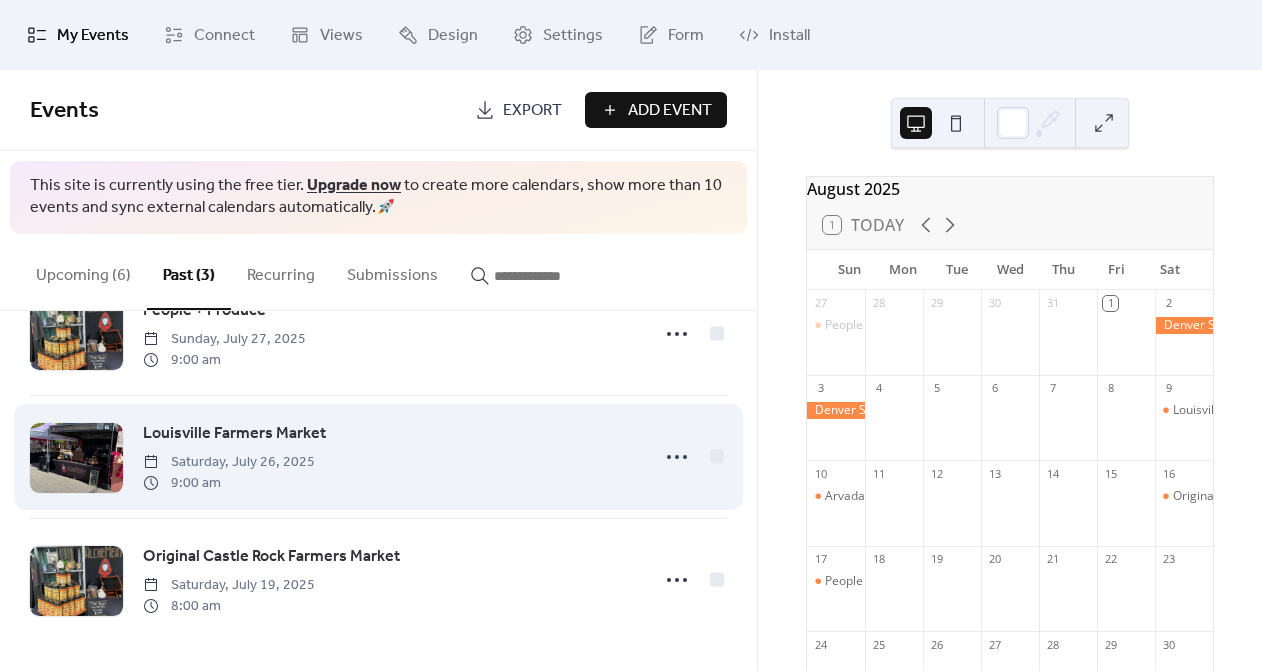 scroll, scrollTop: 68, scrollLeft: 0, axis: vertical 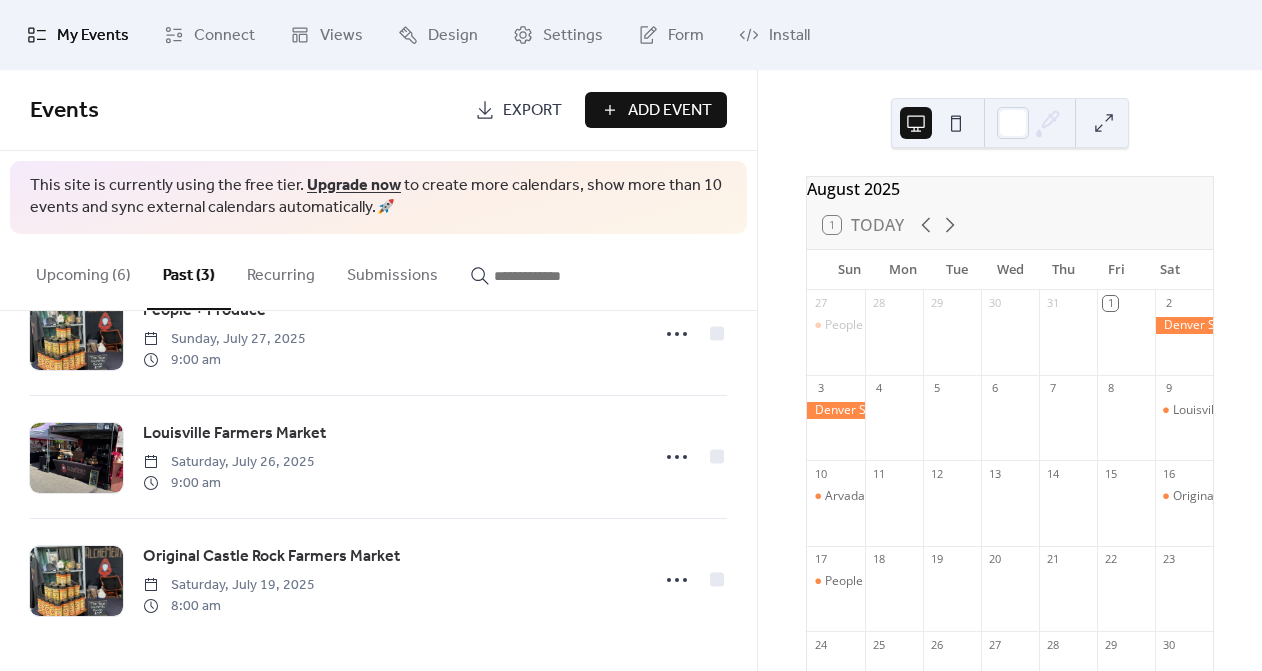 click on "Upcoming (6)" at bounding box center (83, 271) 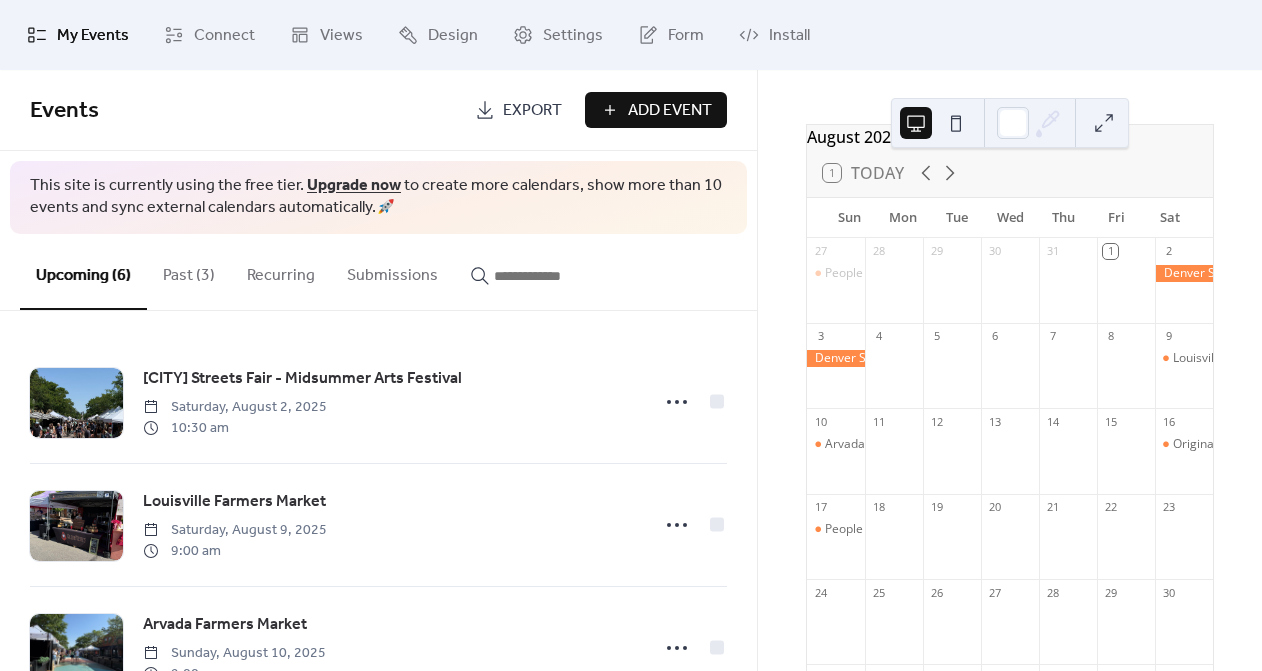 scroll, scrollTop: 58, scrollLeft: 0, axis: vertical 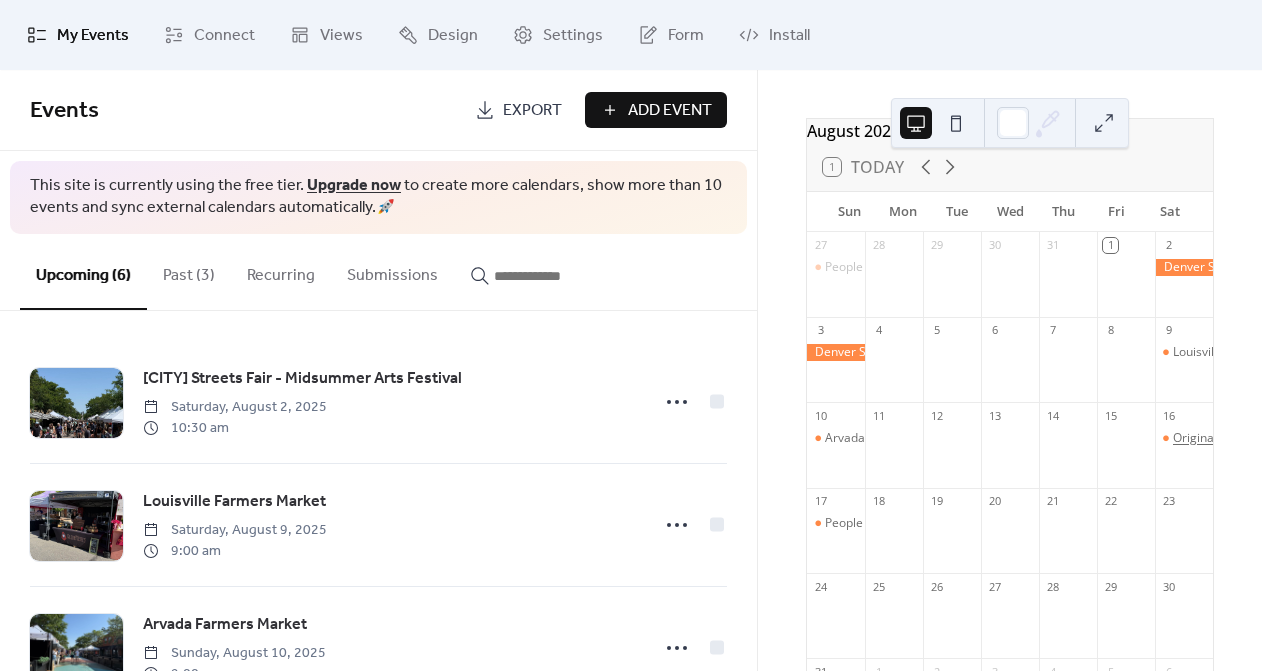 click on "Original Castle Rock Farmers Market" at bounding box center (1275, 438) 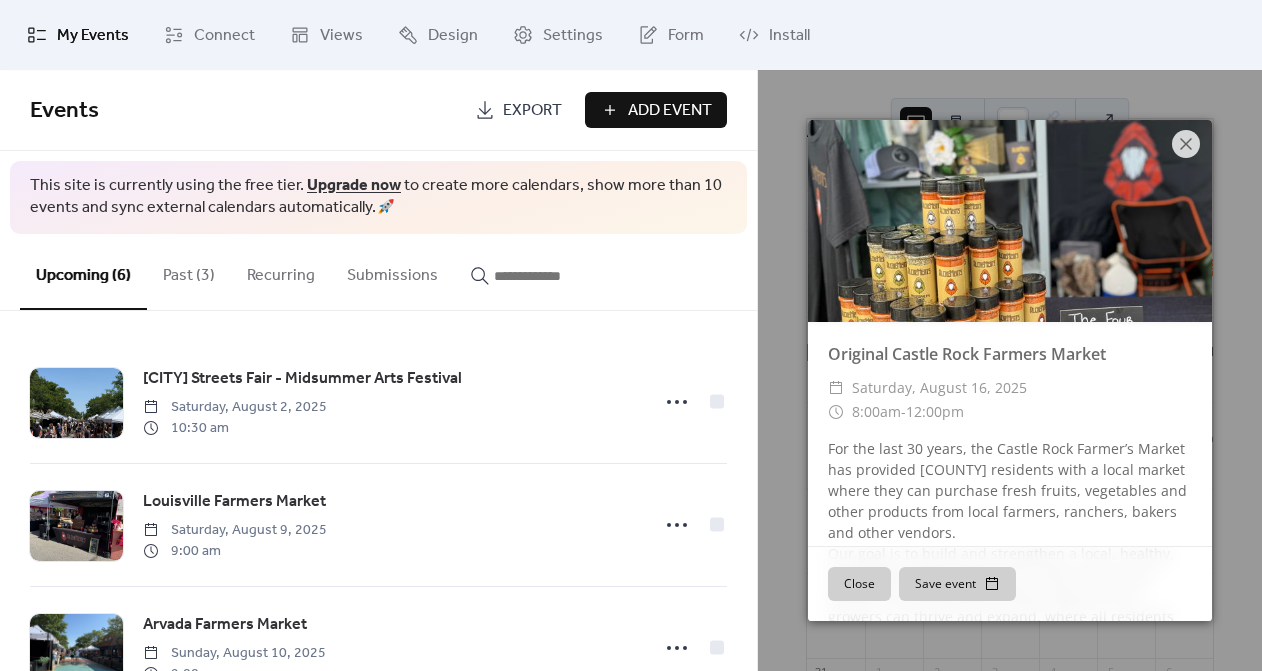 click on "Upcoming (6) Past (3) Recurring Submissions" at bounding box center [378, 272] 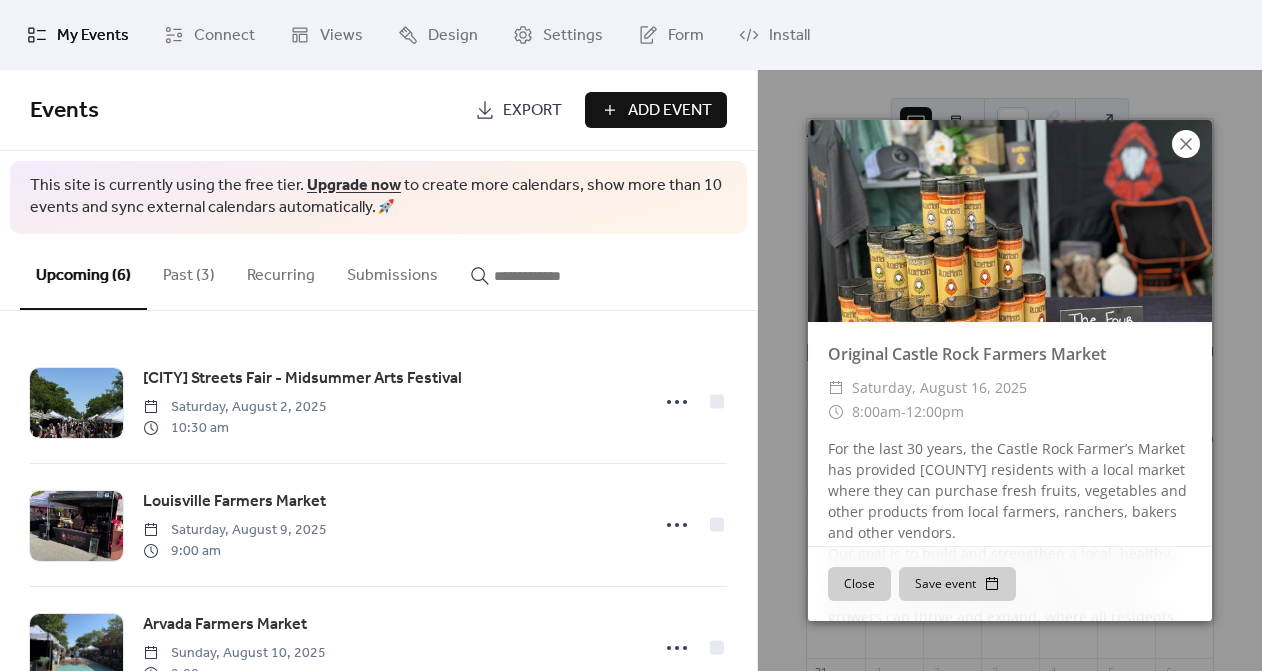 click 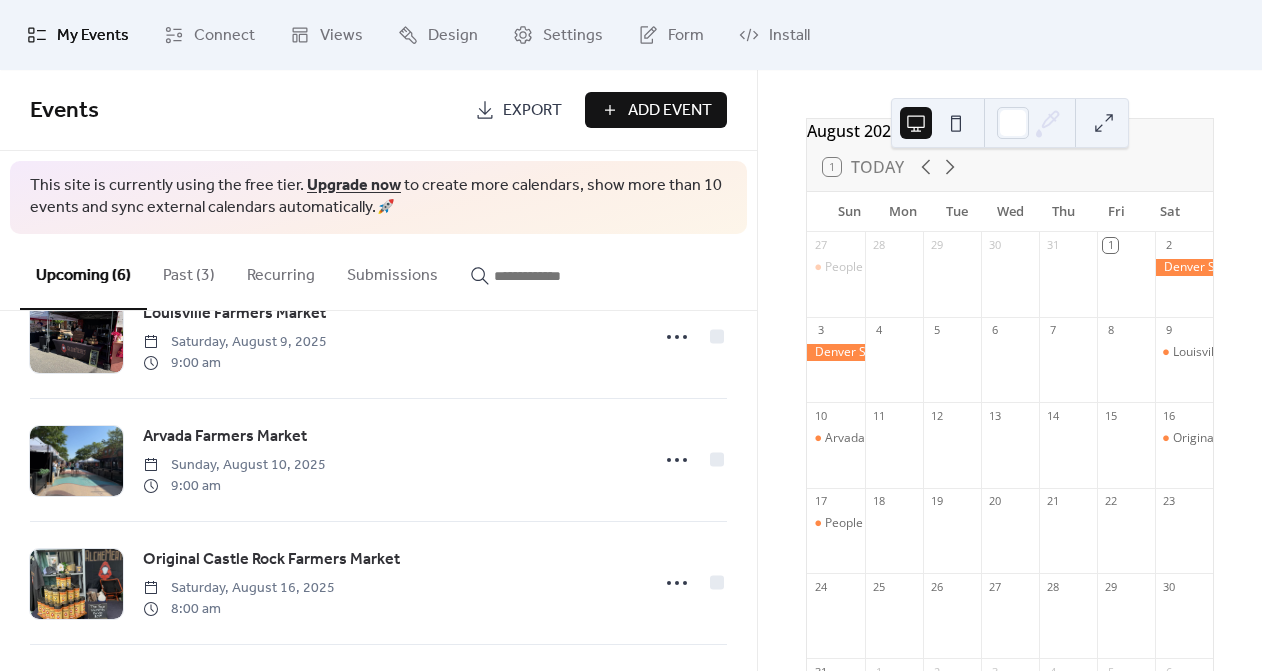 scroll, scrollTop: 241, scrollLeft: 0, axis: vertical 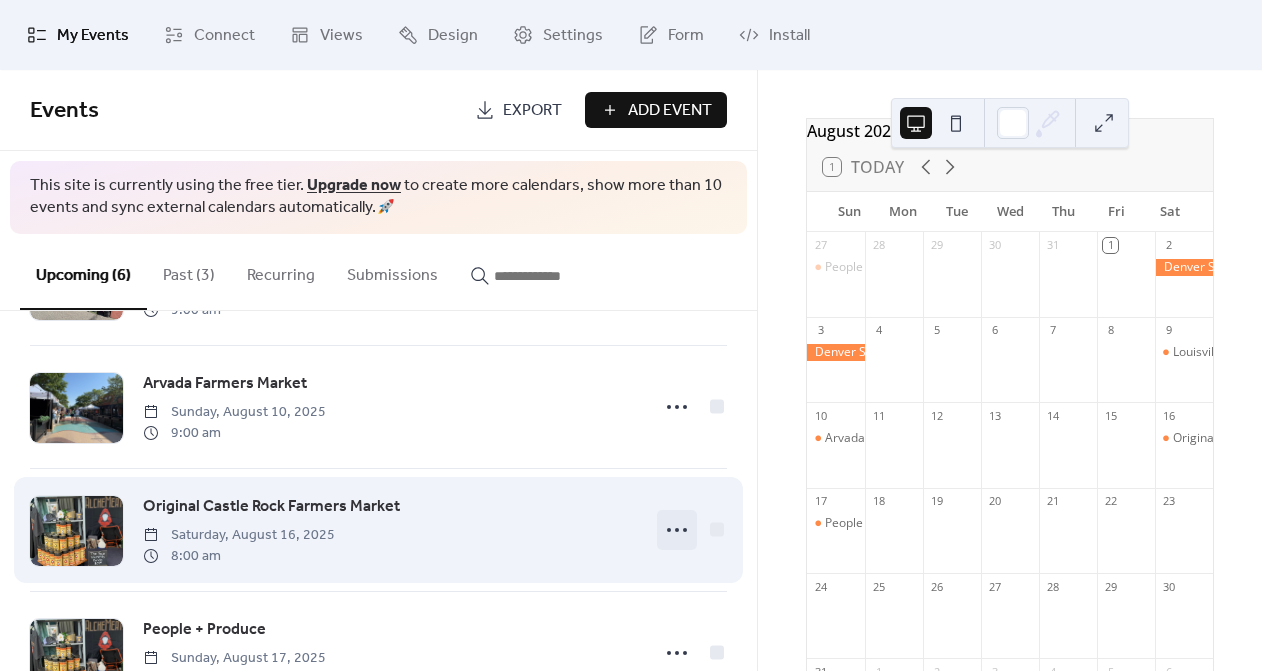 click 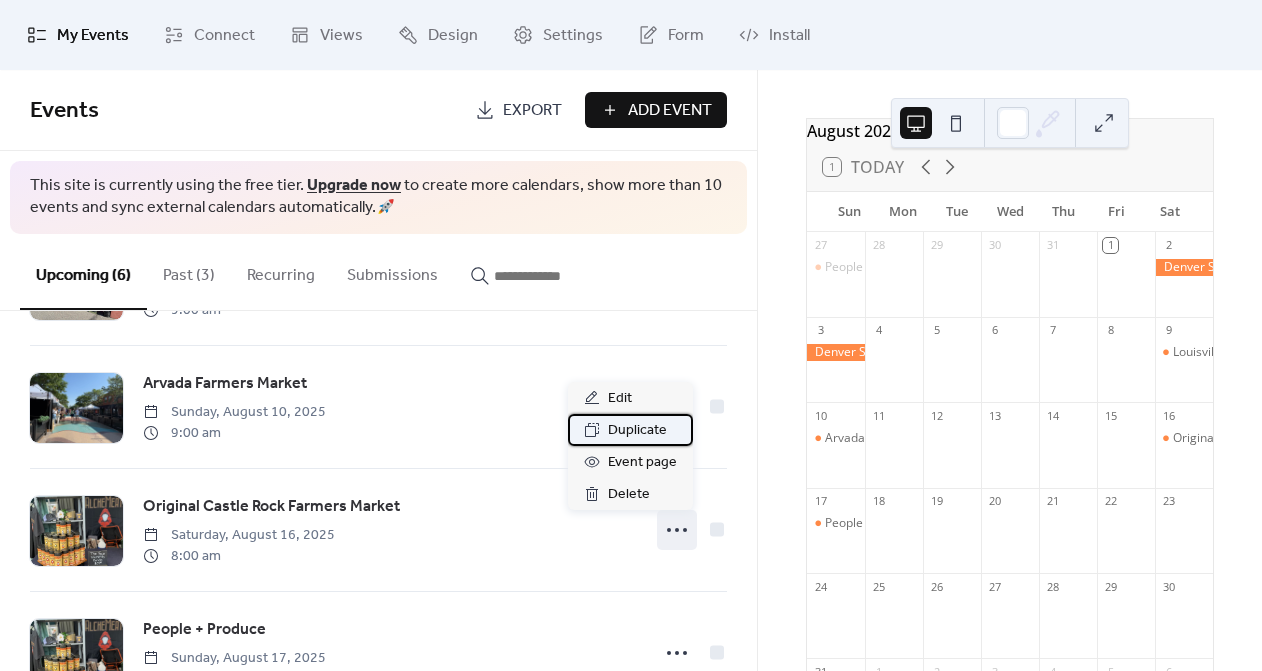 click on "Duplicate" at bounding box center (637, 431) 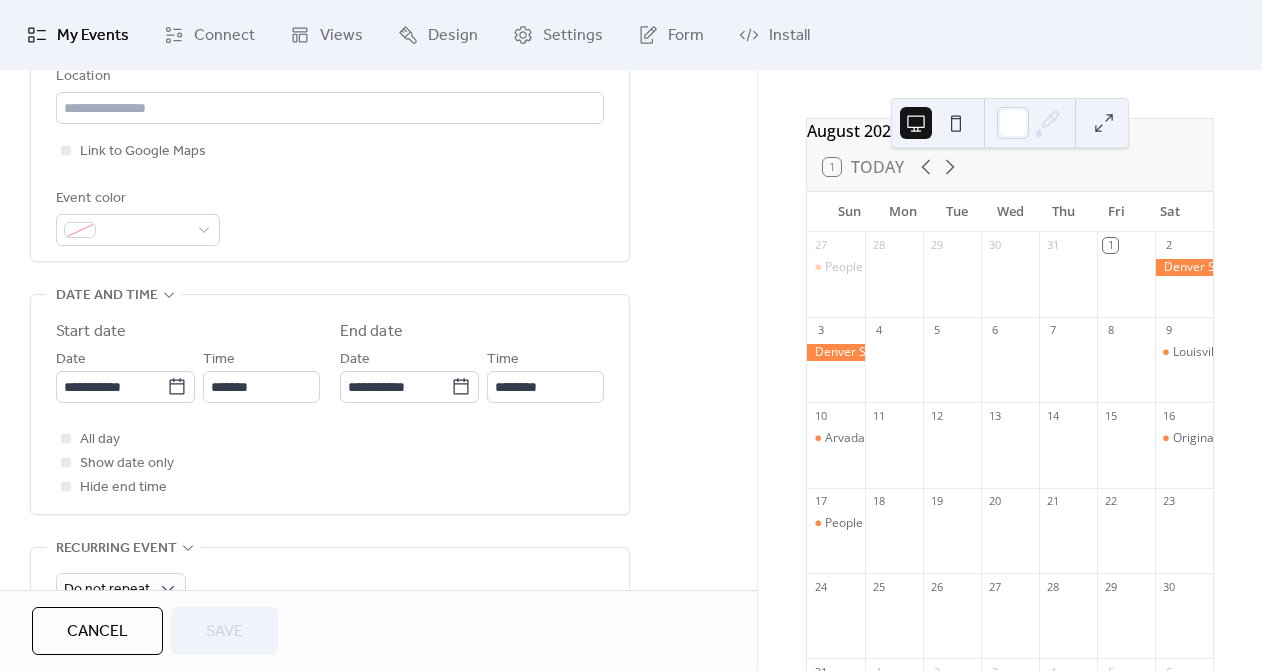 scroll, scrollTop: 467, scrollLeft: 0, axis: vertical 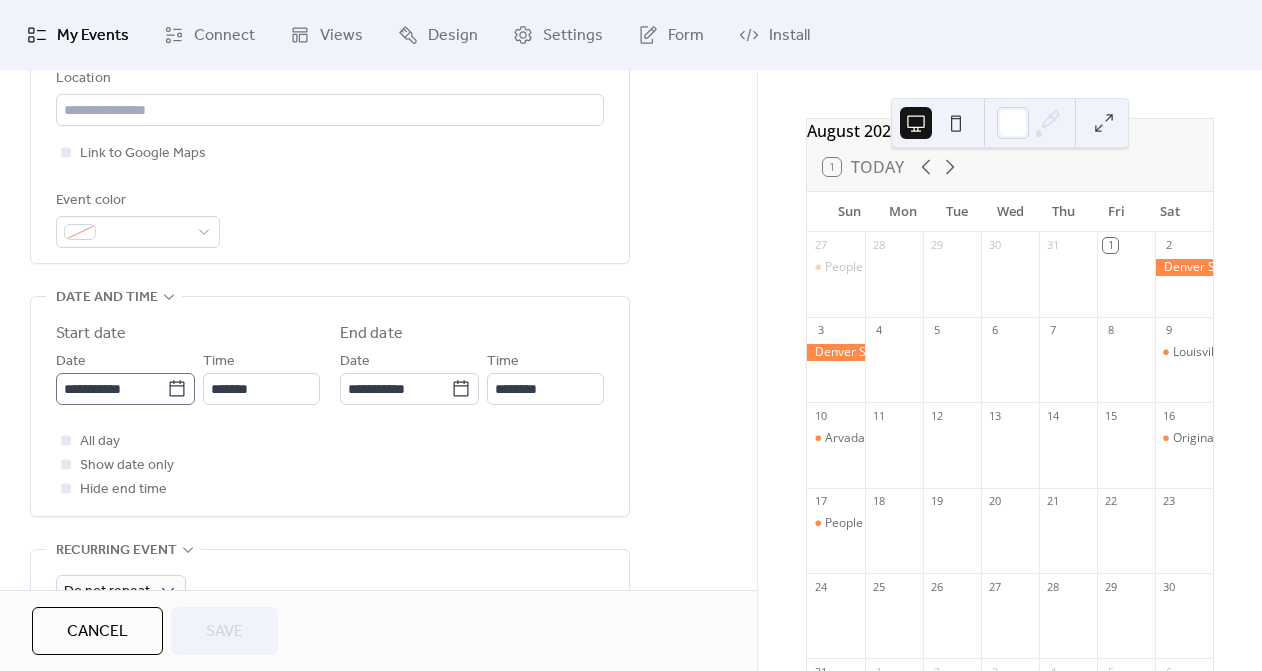 click 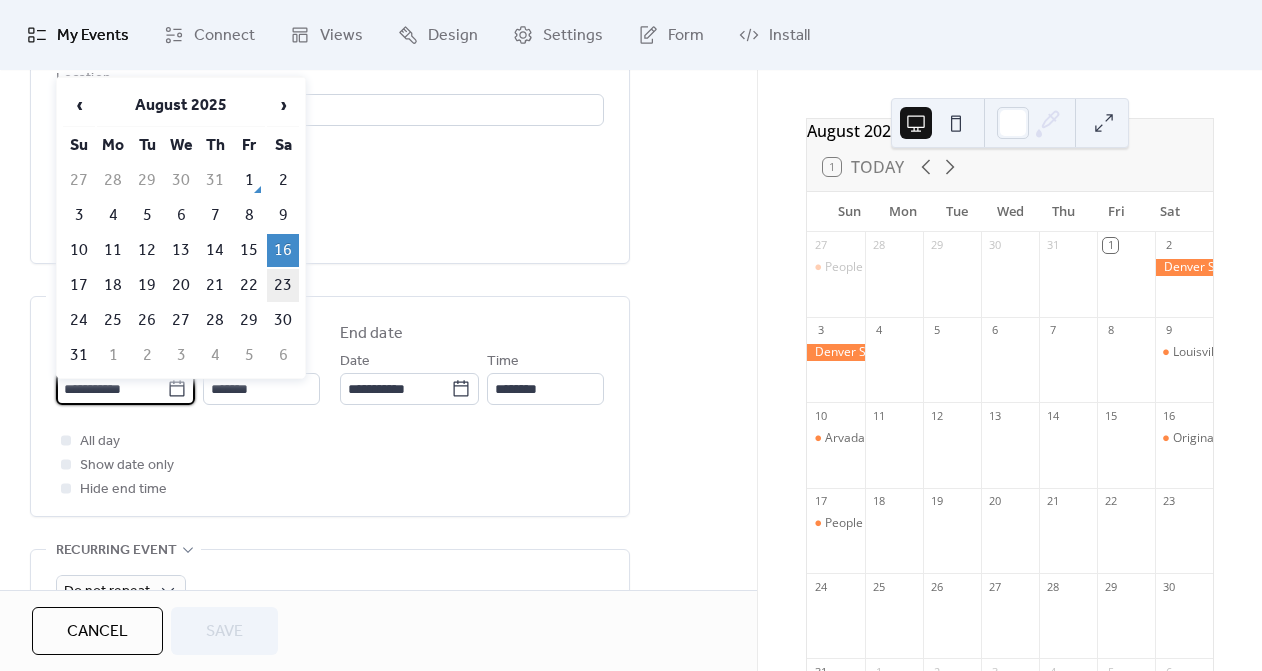 click on "23" at bounding box center [283, 285] 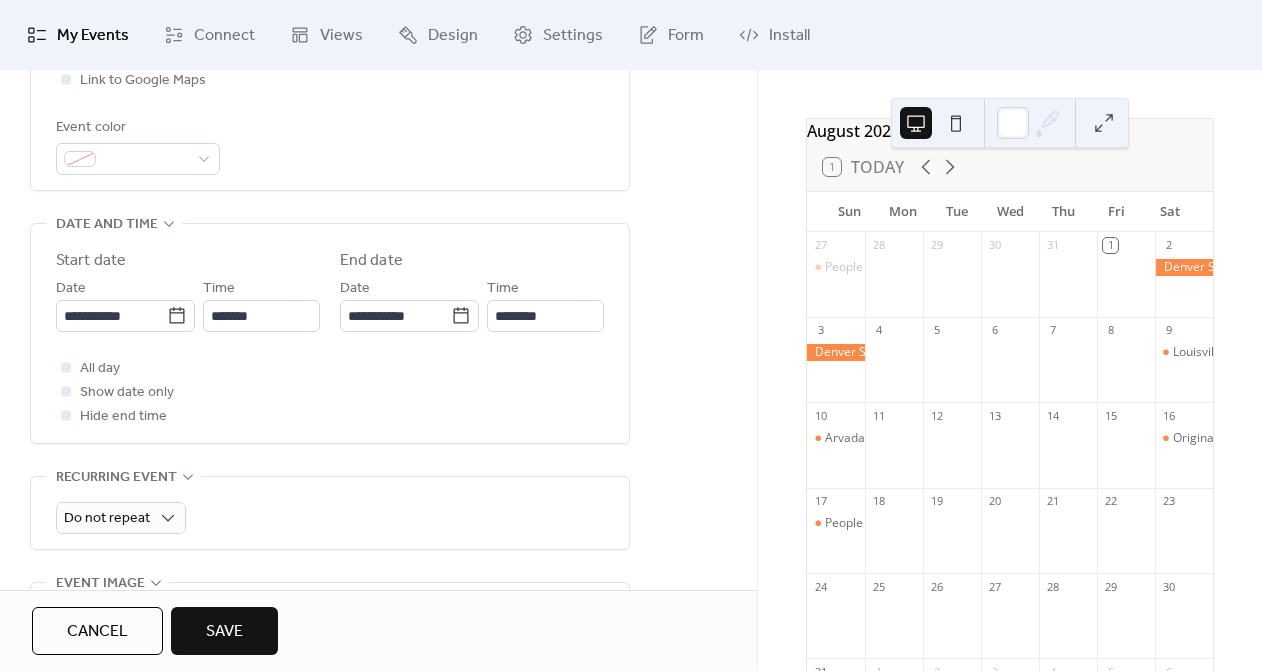 scroll, scrollTop: 542, scrollLeft: 0, axis: vertical 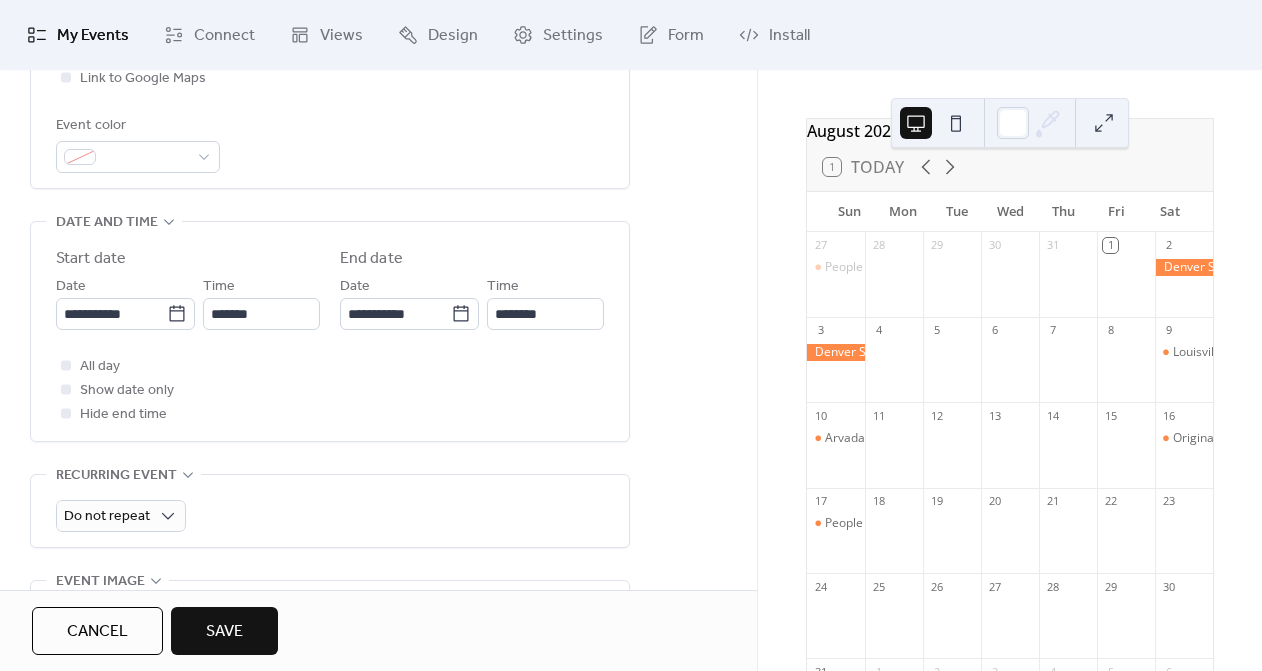 click on "Save" at bounding box center [224, 631] 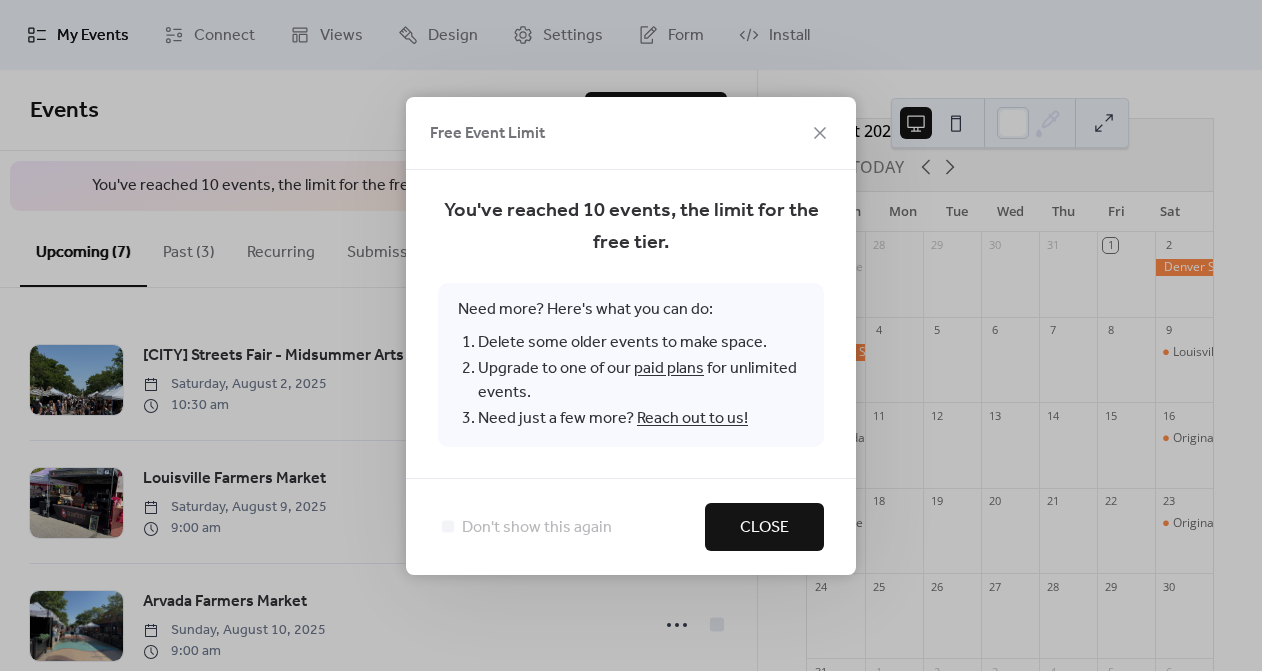 click on "Close" at bounding box center (764, 528) 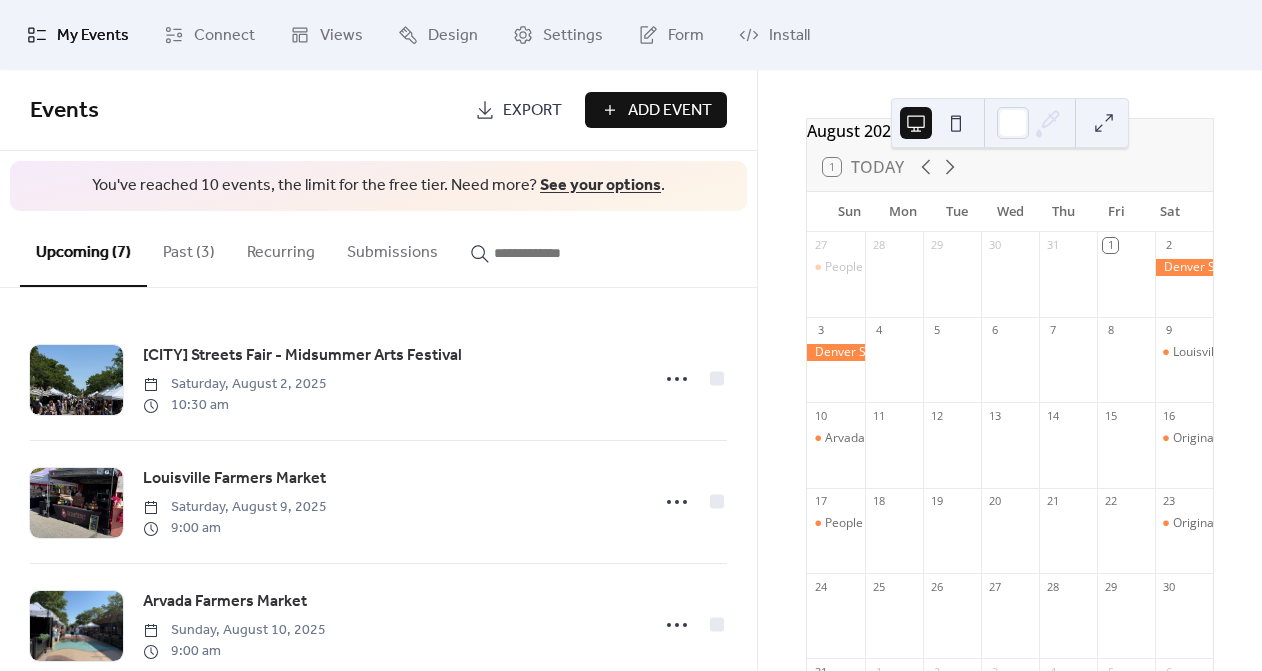 click on "Past (3)" at bounding box center (189, 248) 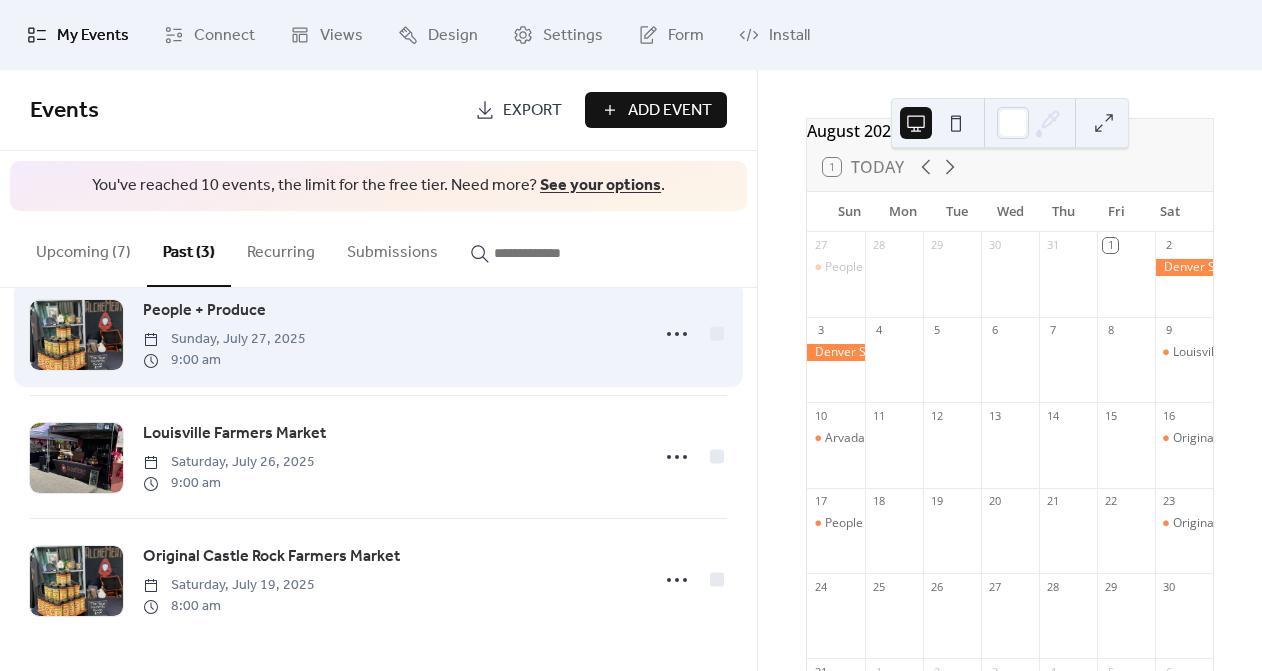 scroll, scrollTop: 46, scrollLeft: 0, axis: vertical 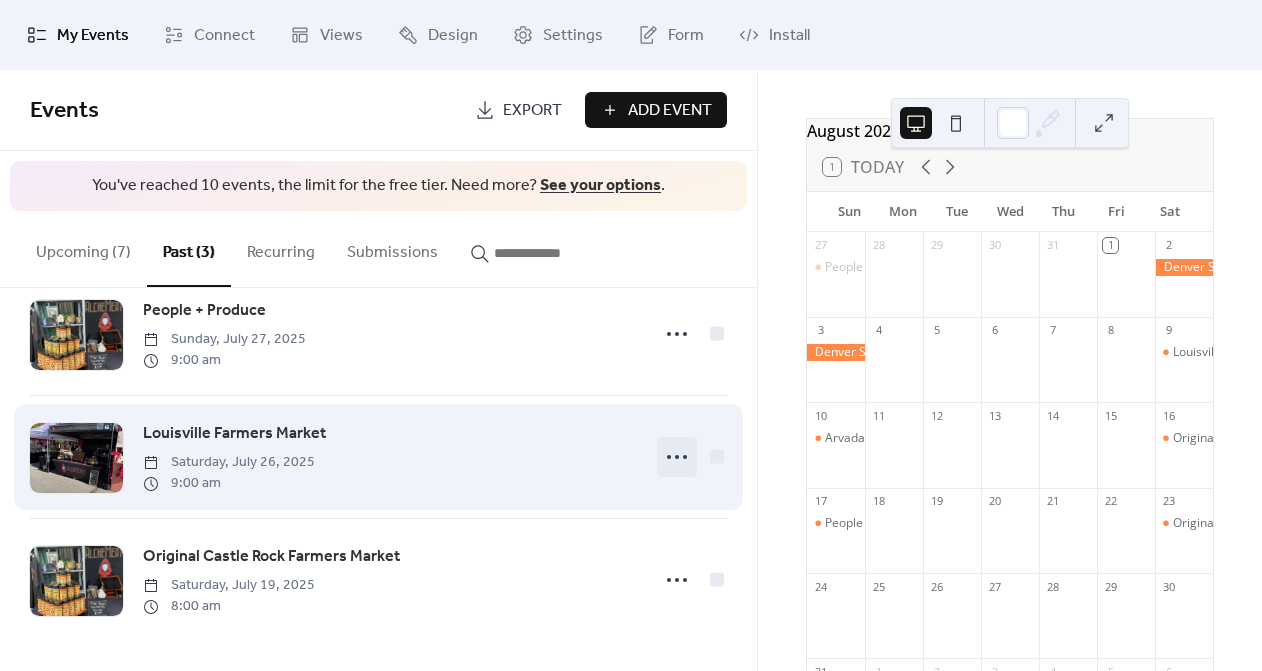 click 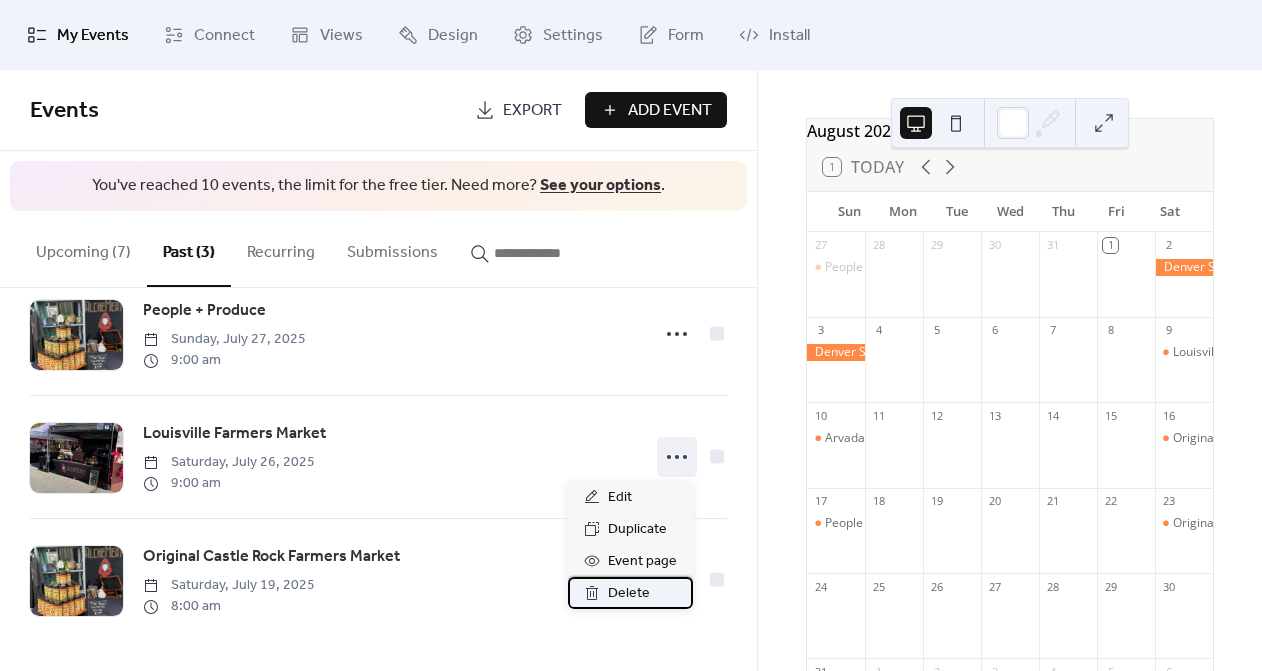 click on "Delete" at bounding box center (629, 594) 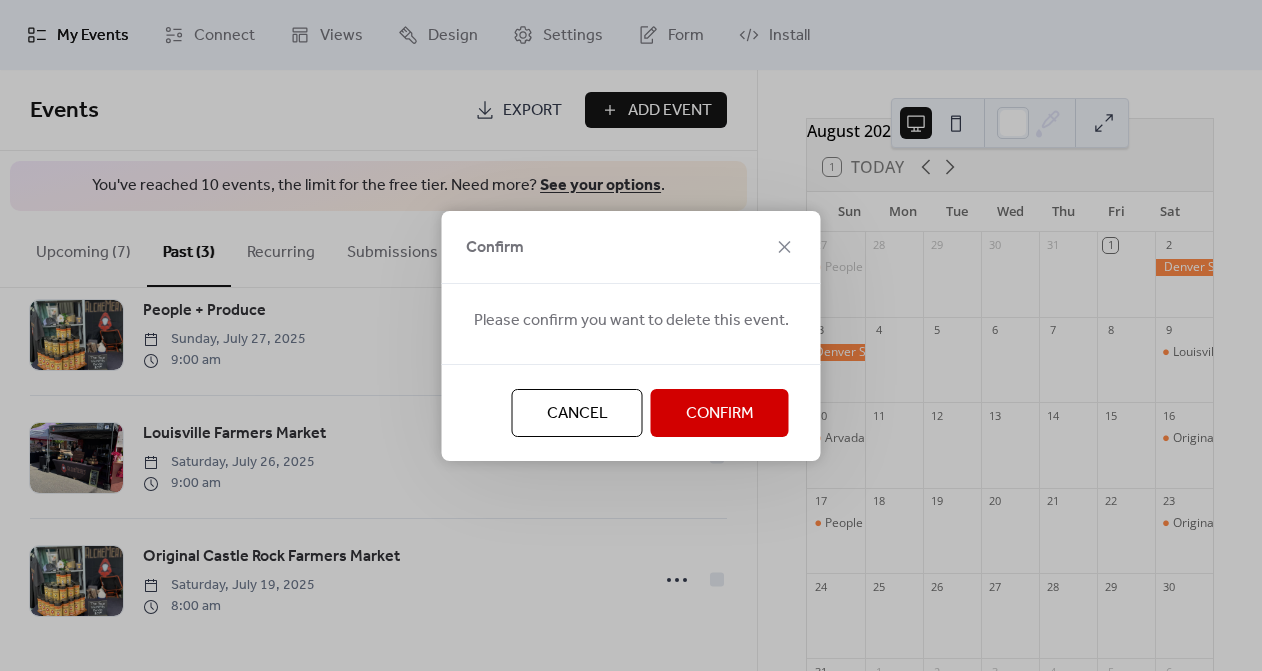 click on "Confirm" at bounding box center [720, 414] 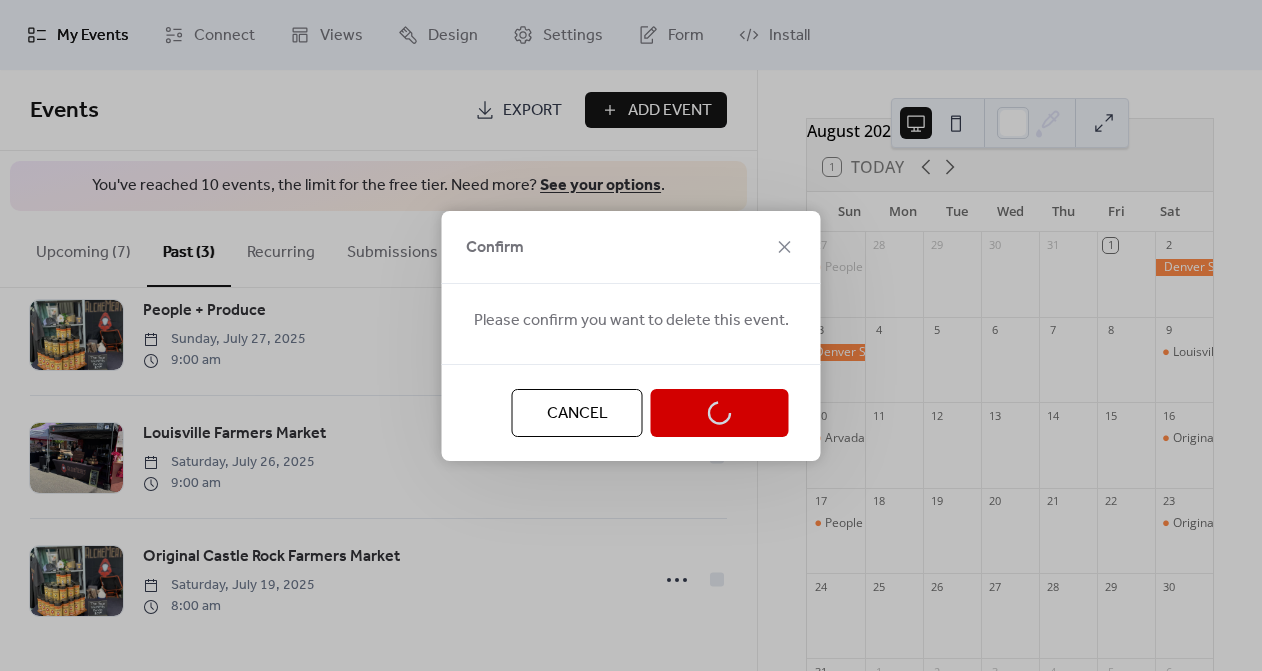 scroll, scrollTop: 0, scrollLeft: 0, axis: both 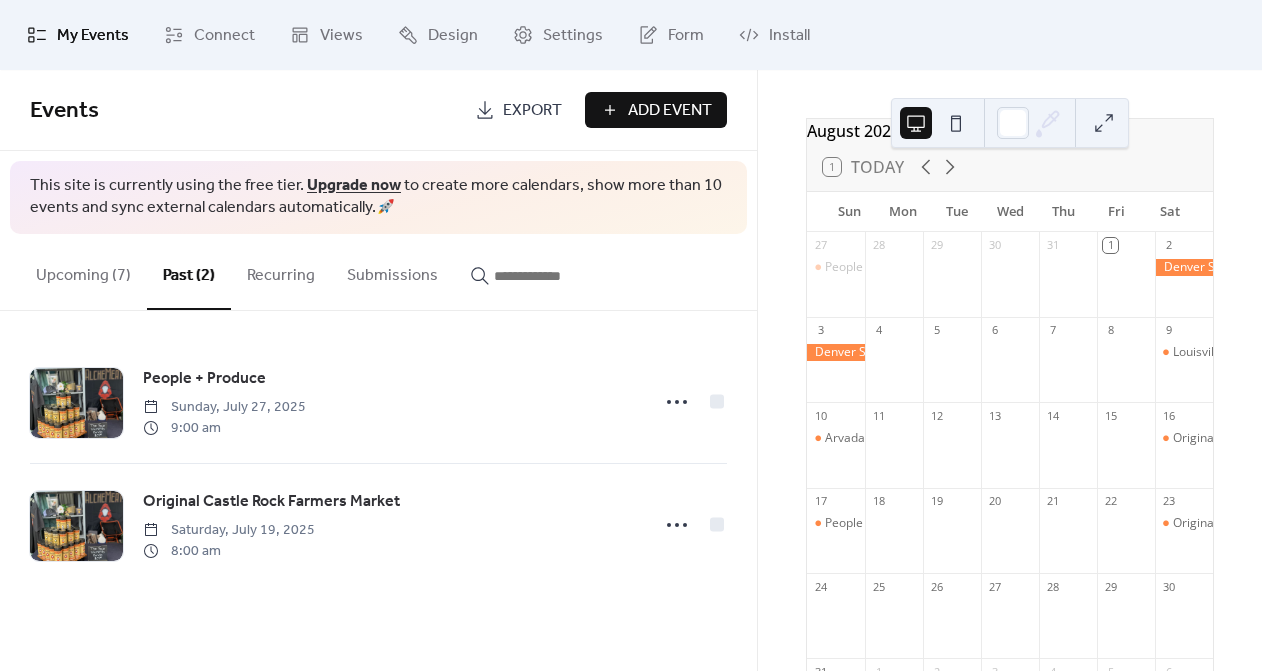 click on "Upcoming (7)" at bounding box center [83, 271] 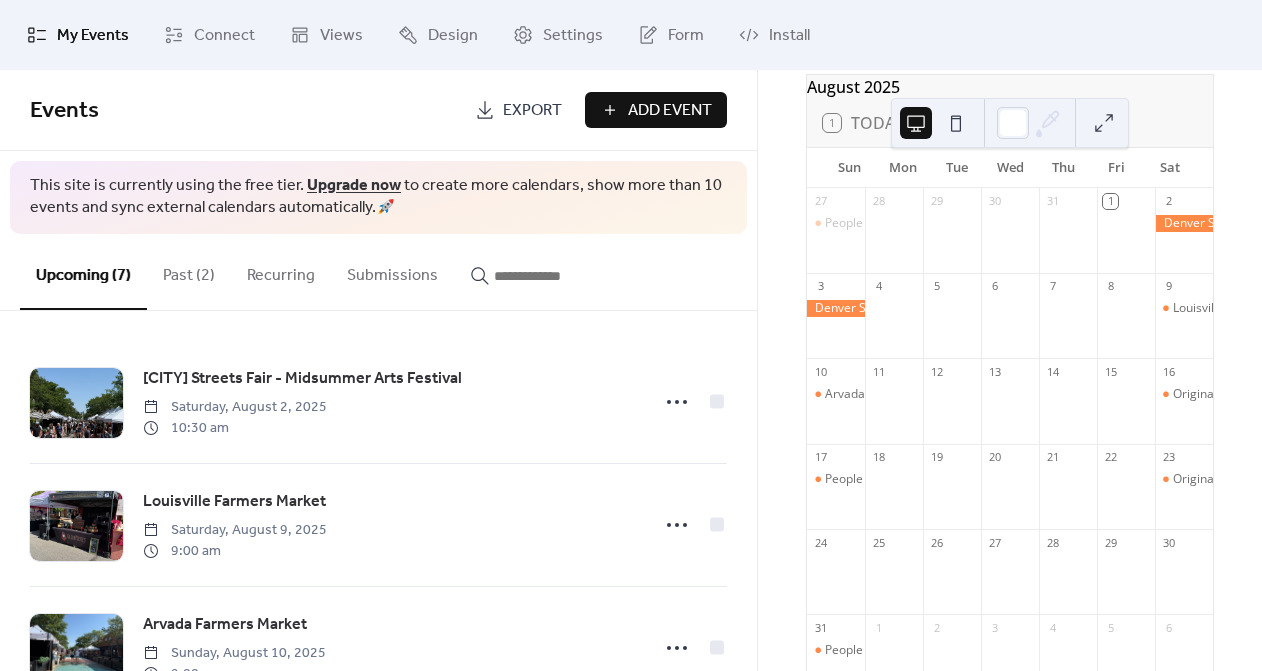 scroll, scrollTop: 116, scrollLeft: 0, axis: vertical 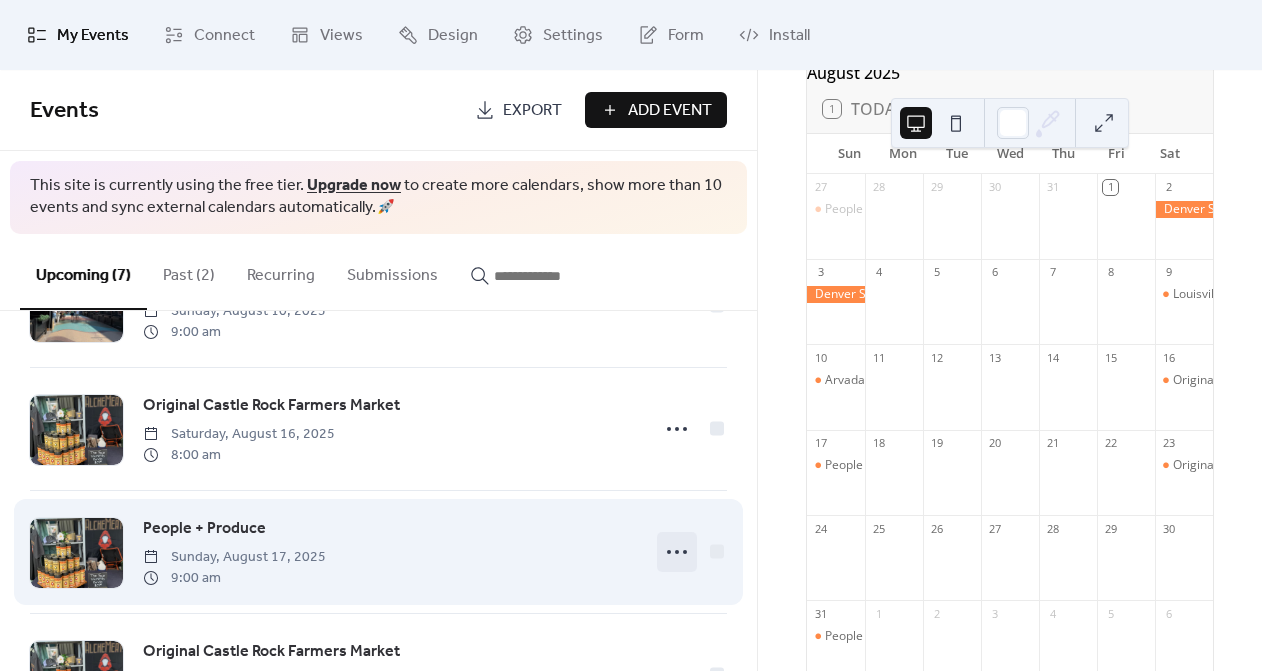 click 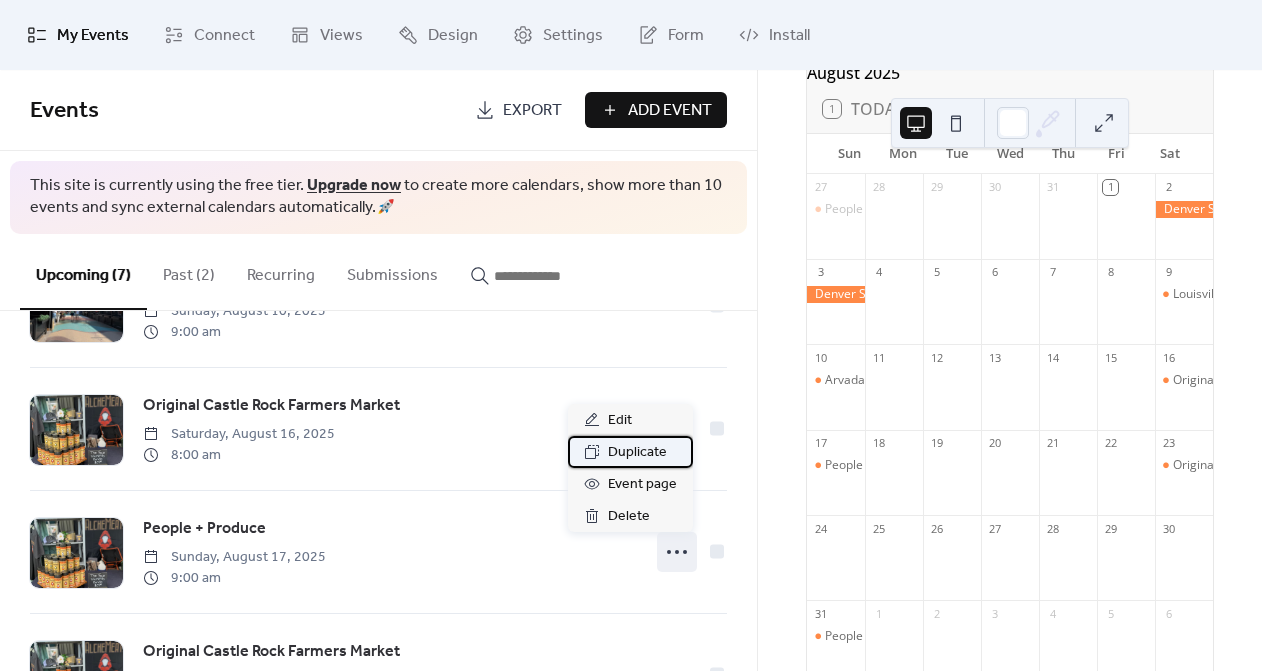 click on "Duplicate" at bounding box center (637, 453) 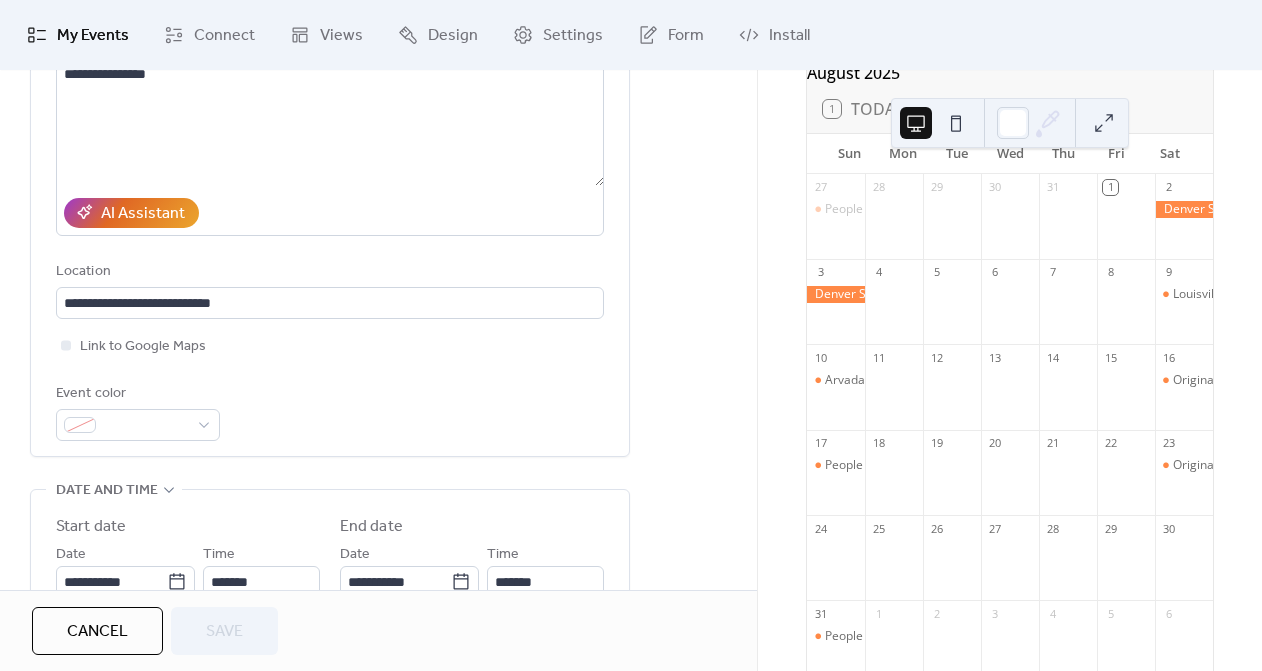 scroll, scrollTop: 312, scrollLeft: 0, axis: vertical 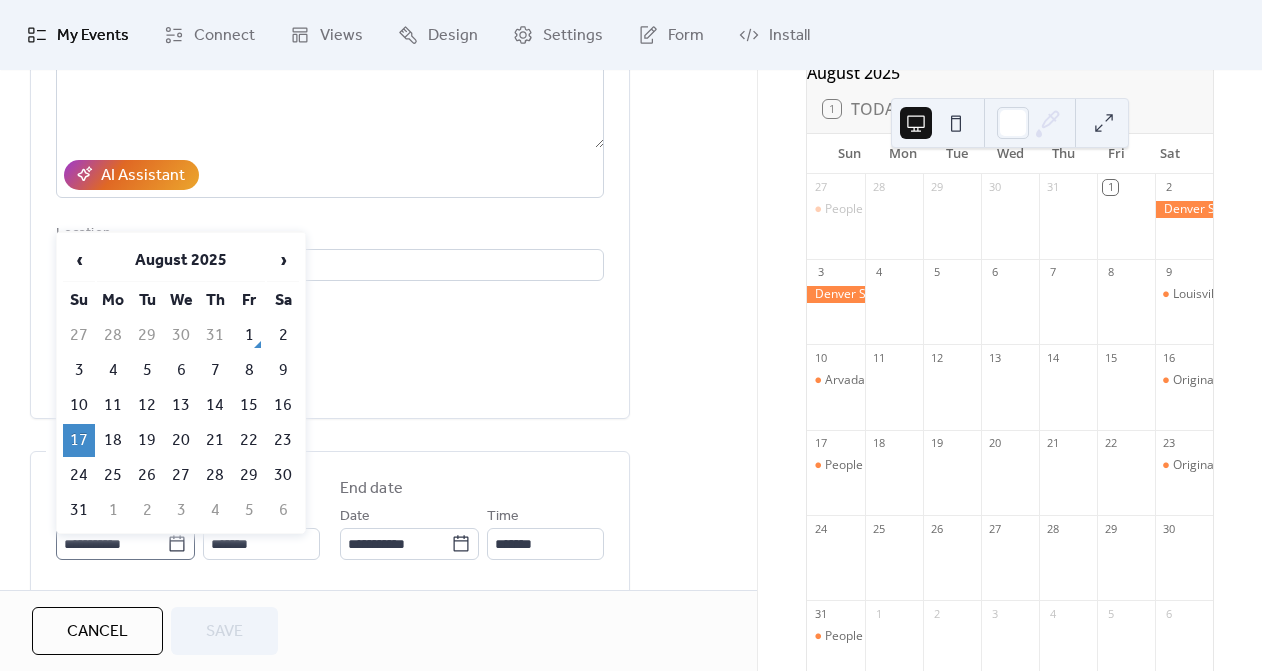 click 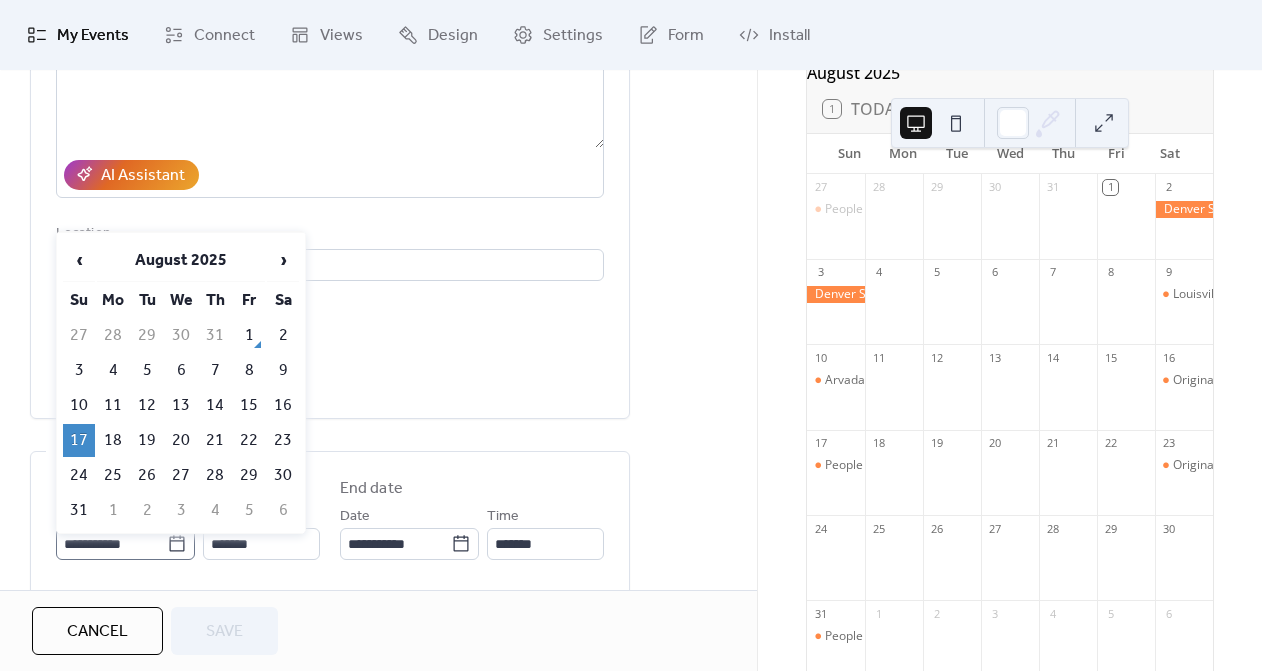 click on "**********" at bounding box center [111, 544] 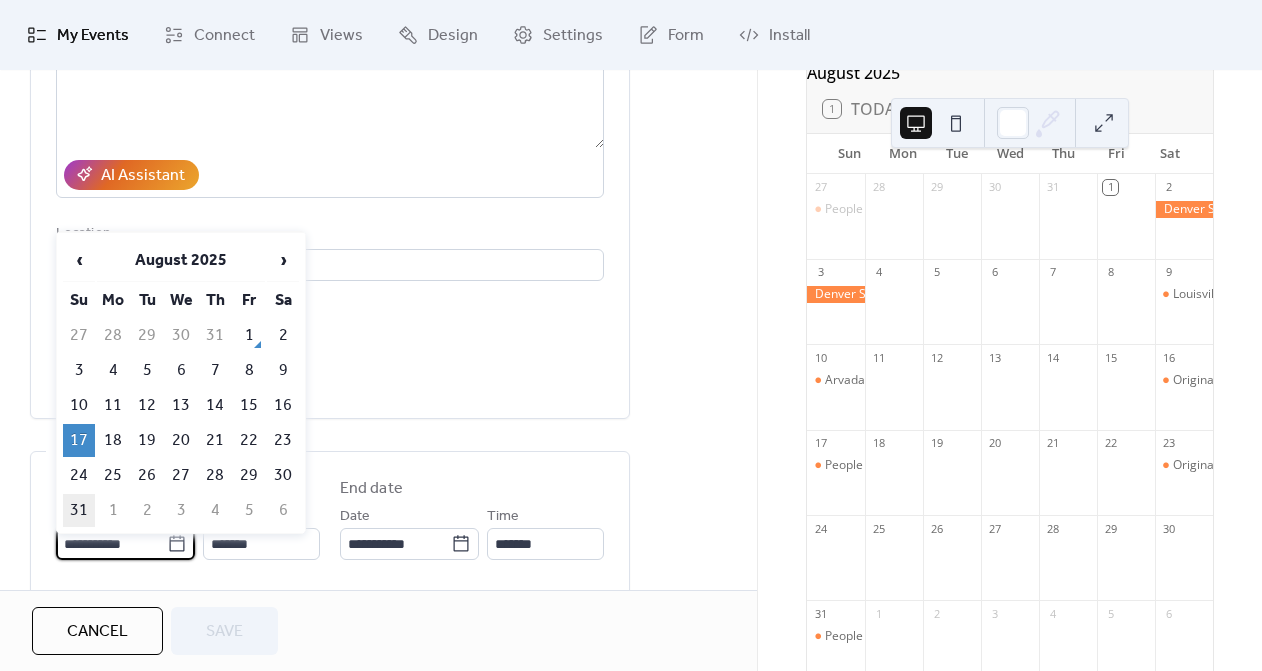 click on "31" at bounding box center (79, 510) 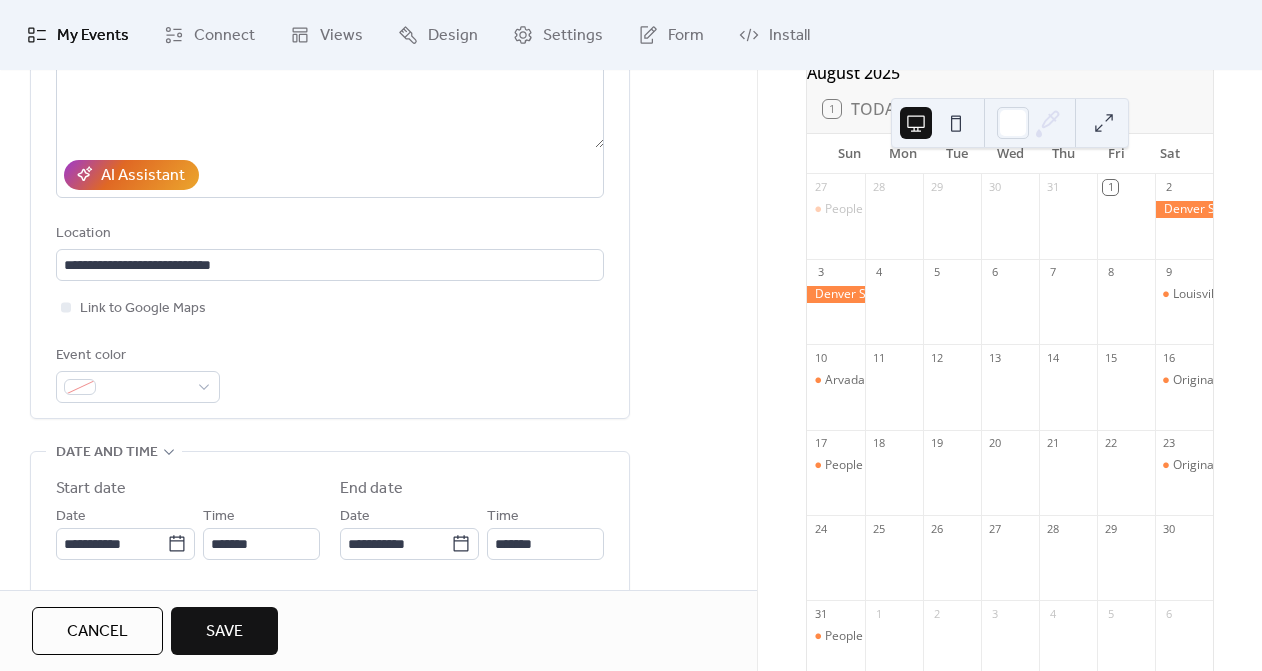 scroll, scrollTop: 383, scrollLeft: 0, axis: vertical 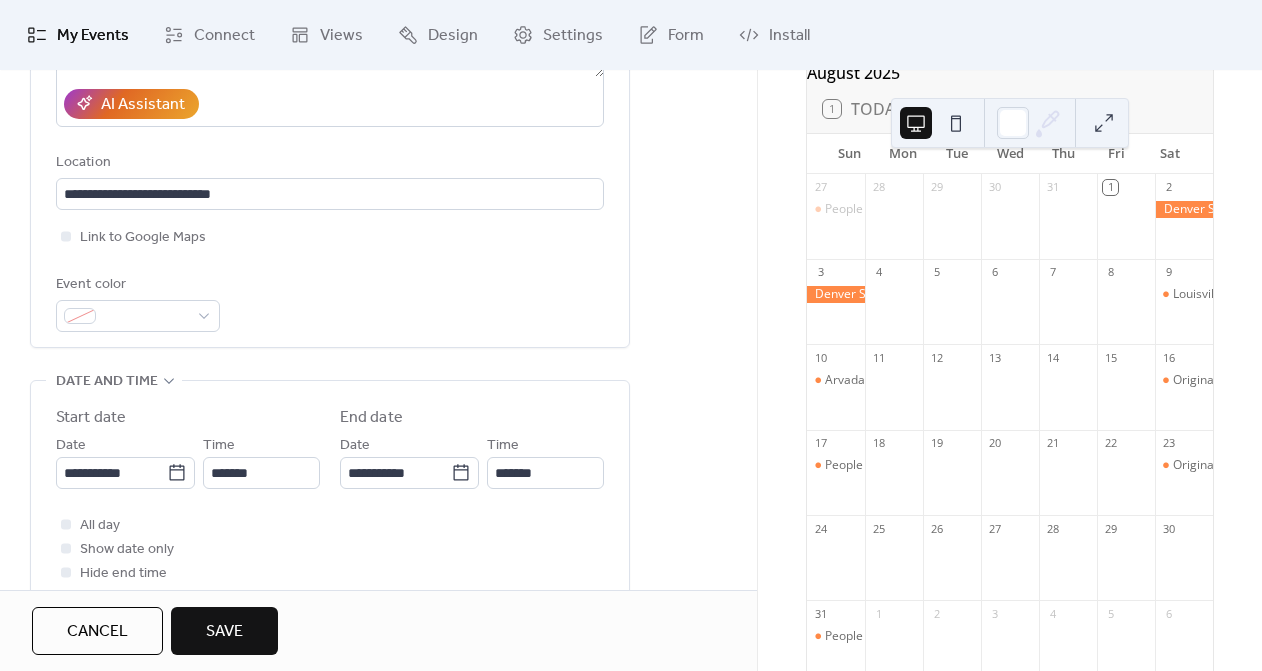 click on "Save" at bounding box center (224, 632) 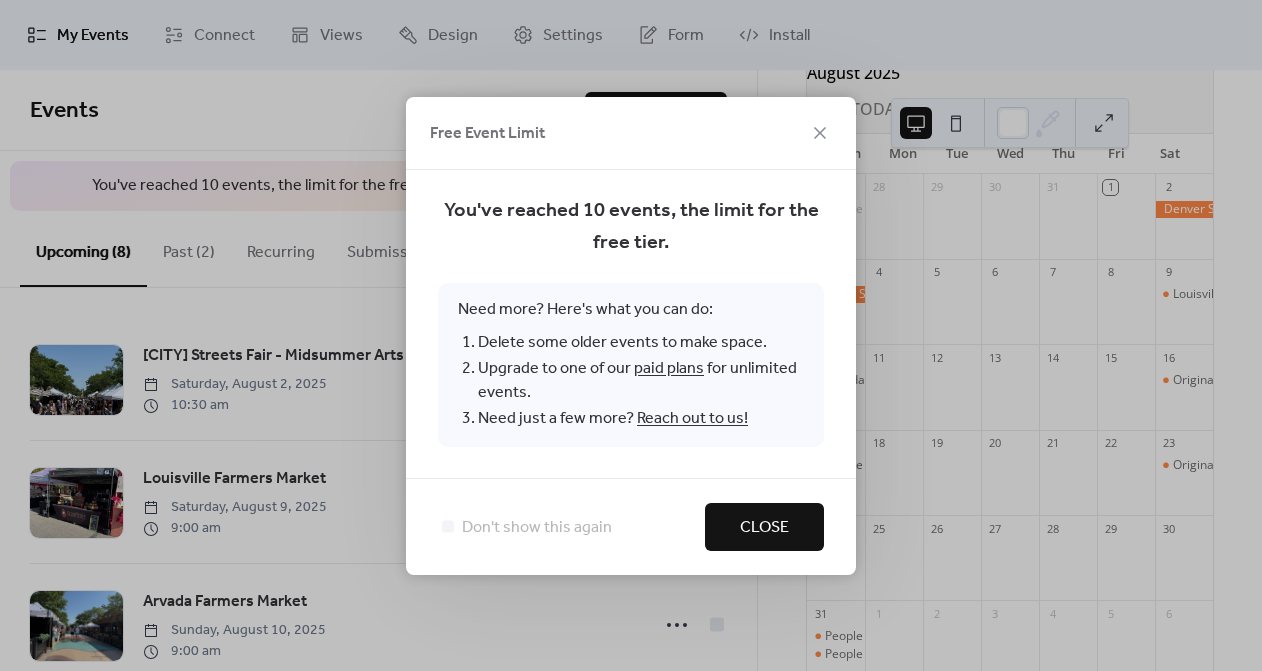 click on "Close" at bounding box center (764, 528) 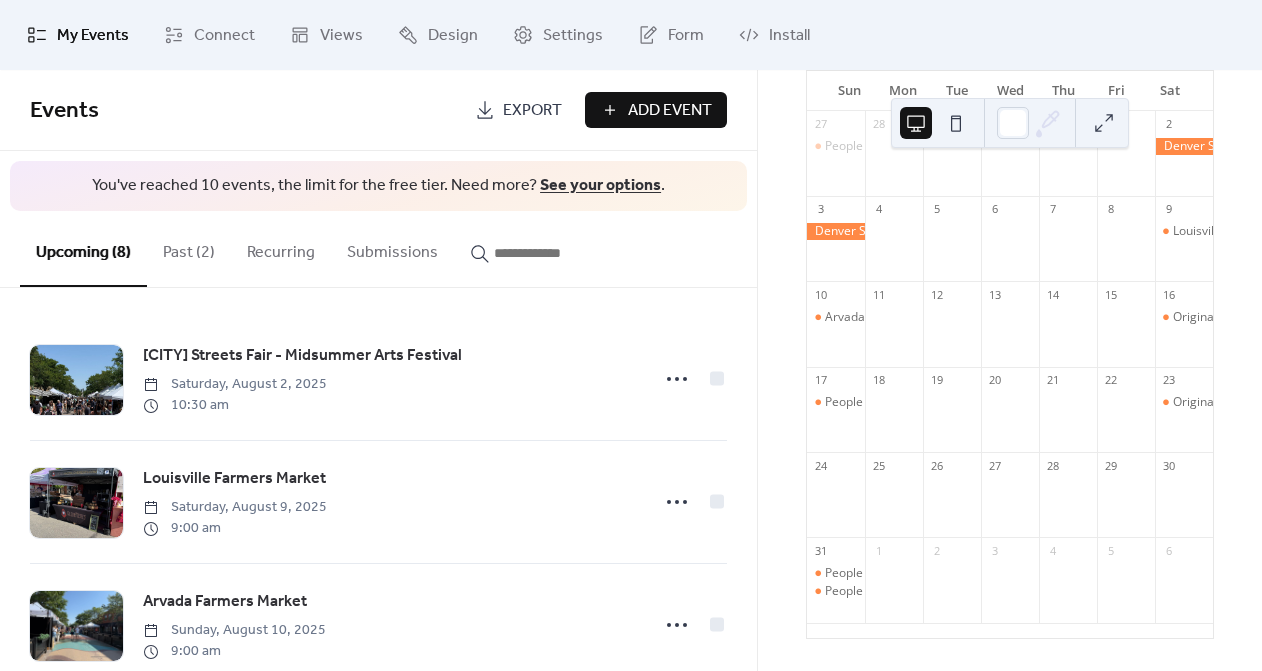 scroll, scrollTop: 190, scrollLeft: 0, axis: vertical 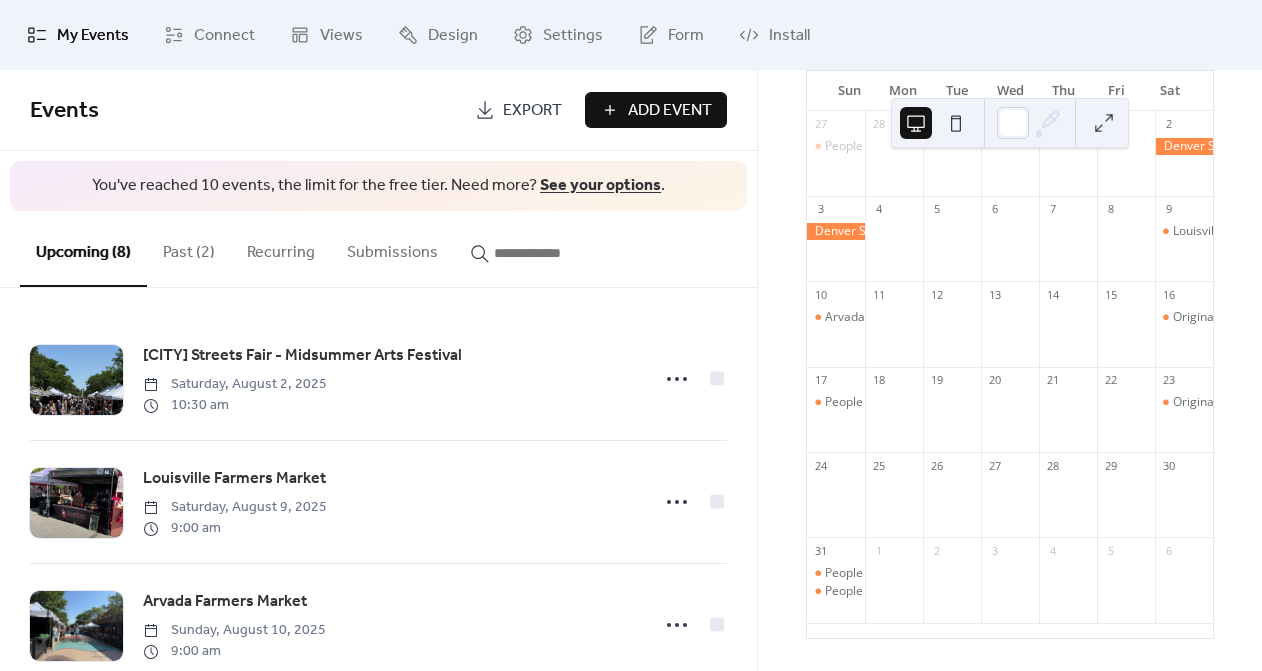 click on "Past (2)" at bounding box center (189, 248) 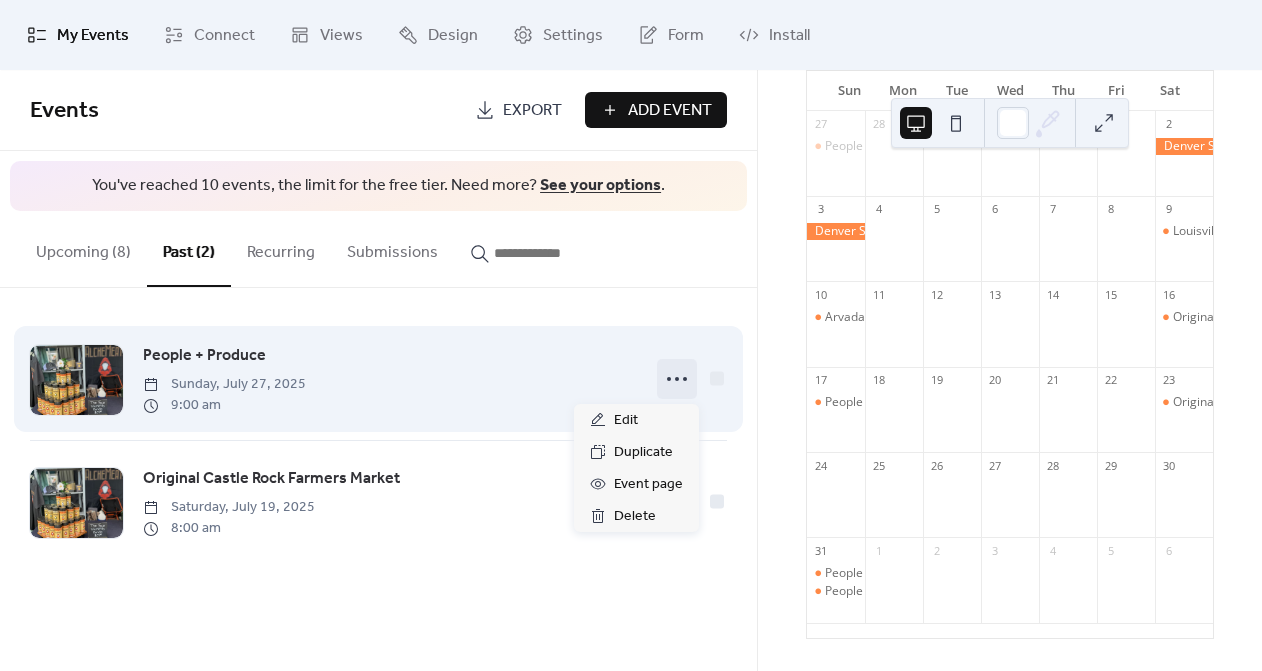 click 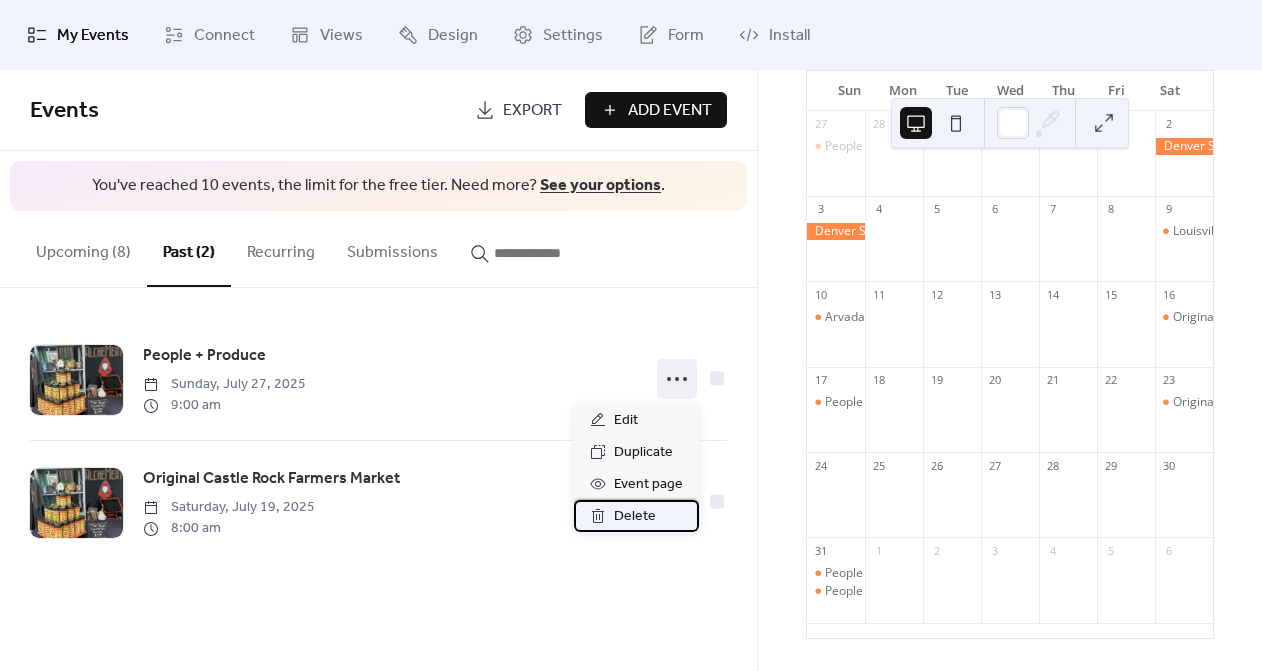 click on "Delete" at bounding box center [635, 517] 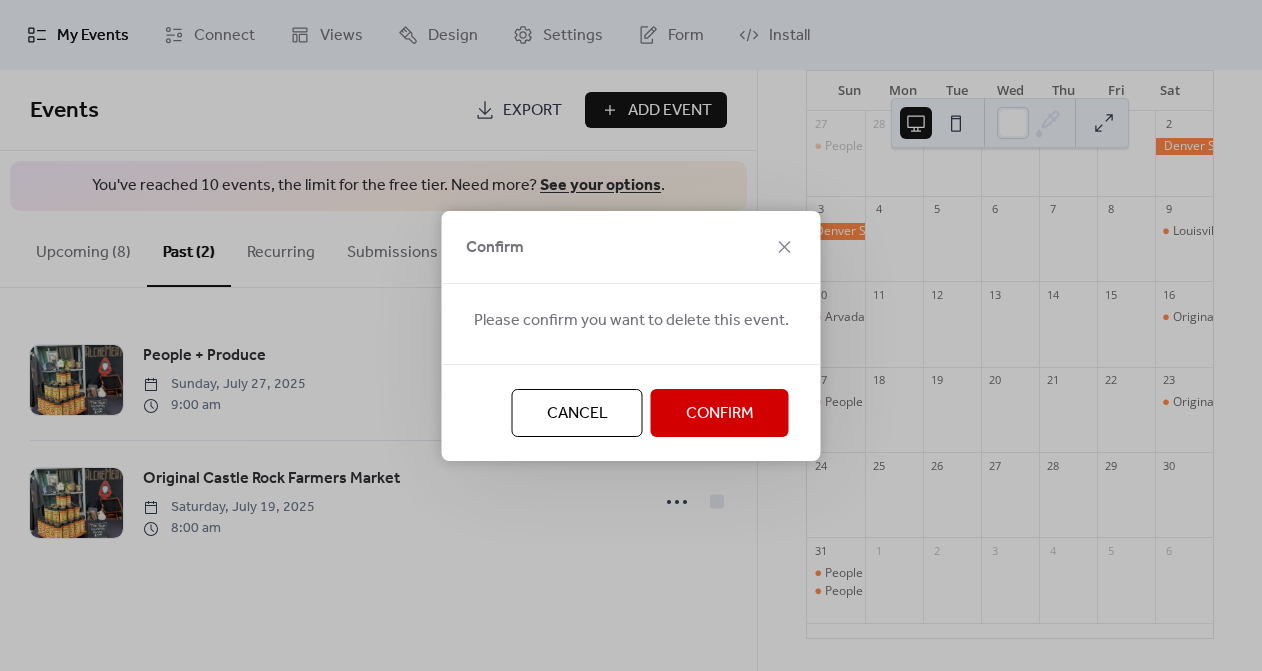 click on "Confirm" at bounding box center (720, 414) 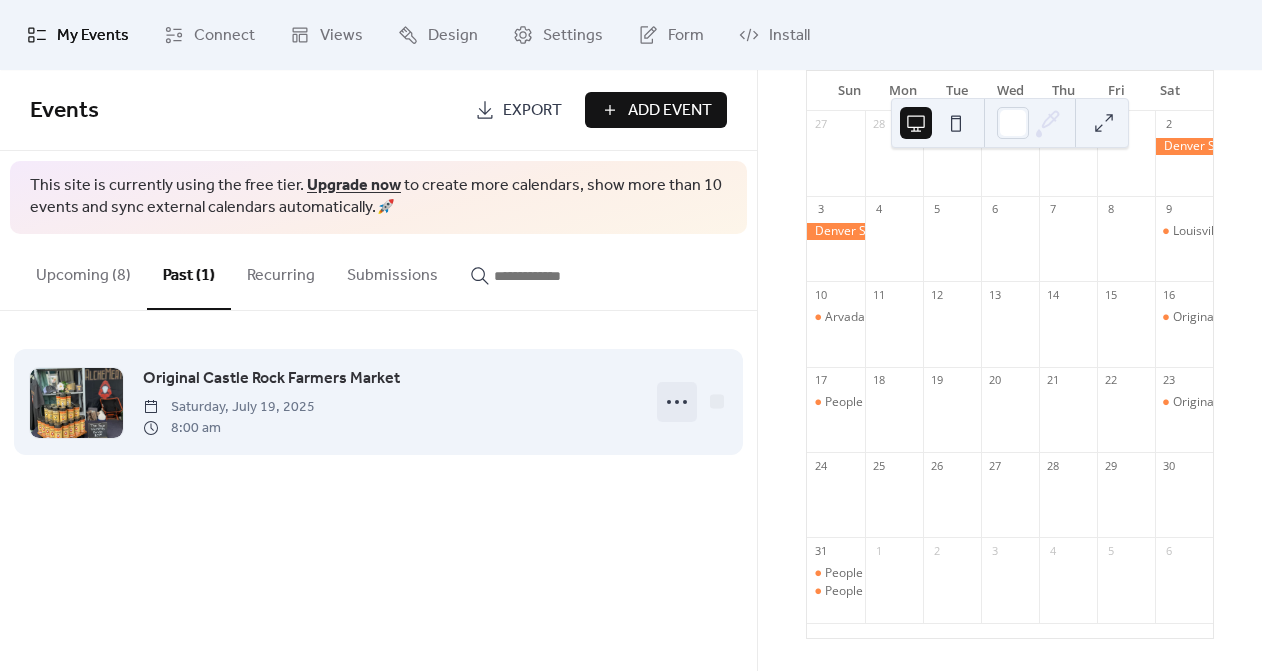 click 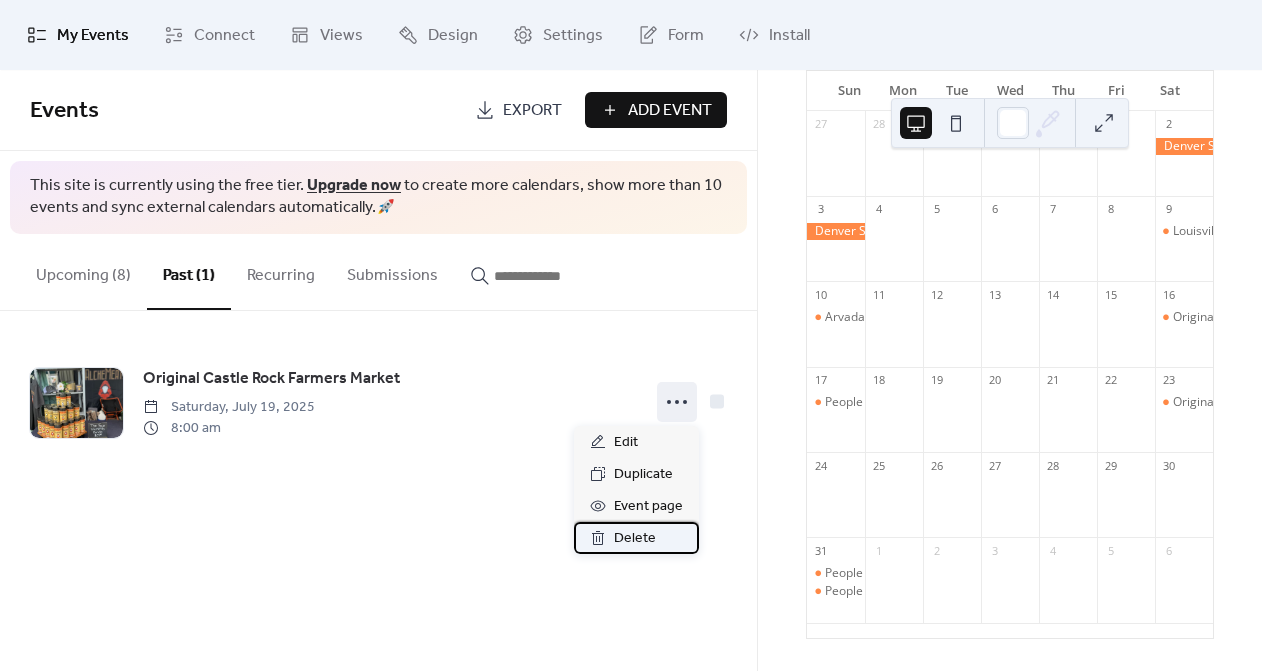 click on "Delete" at bounding box center (635, 539) 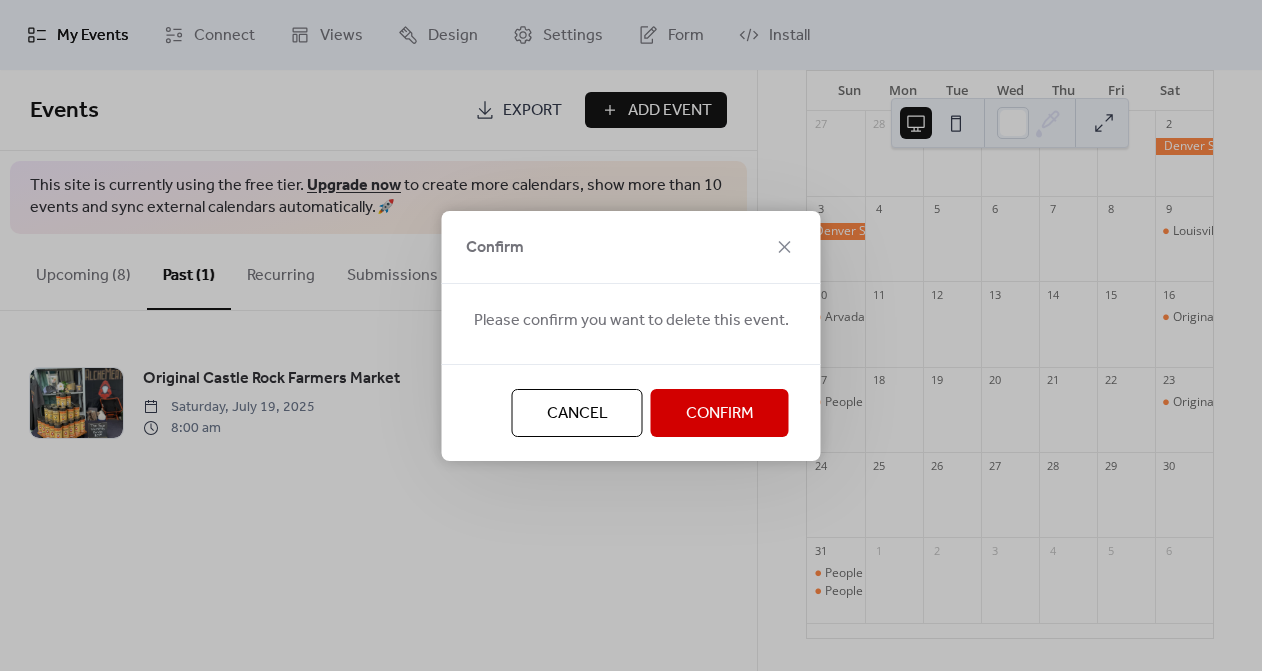 click on "Confirm" at bounding box center (720, 414) 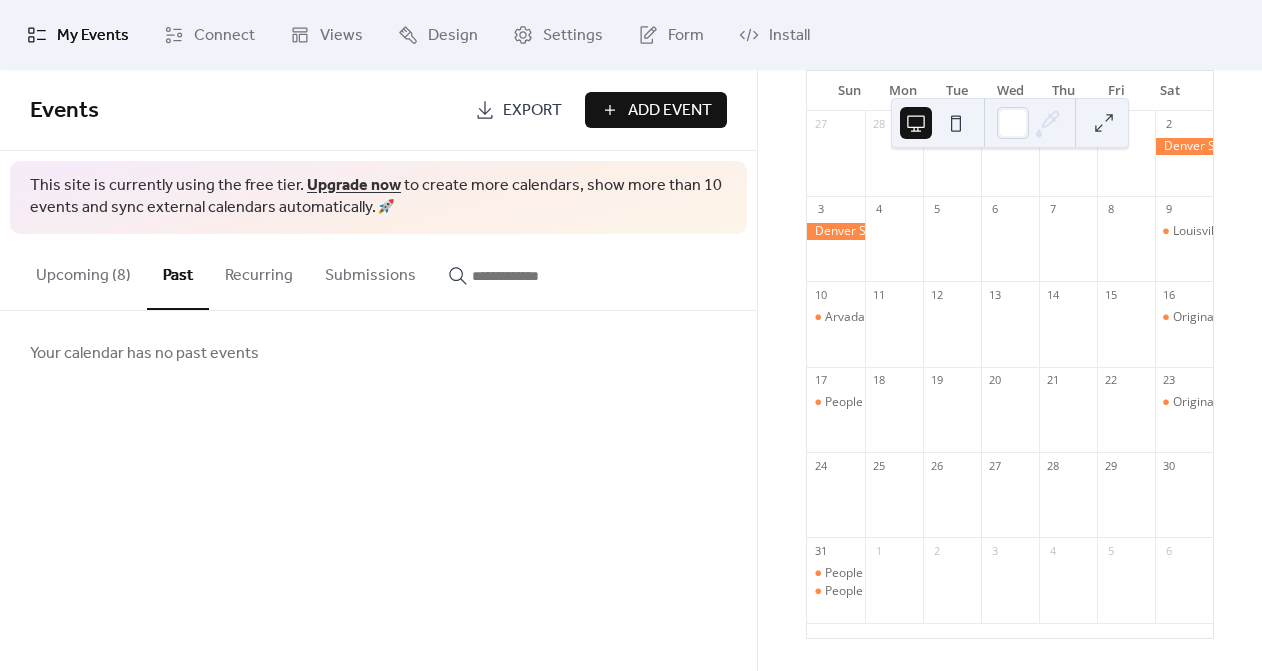 click on "Upcoming (8)" at bounding box center (83, 271) 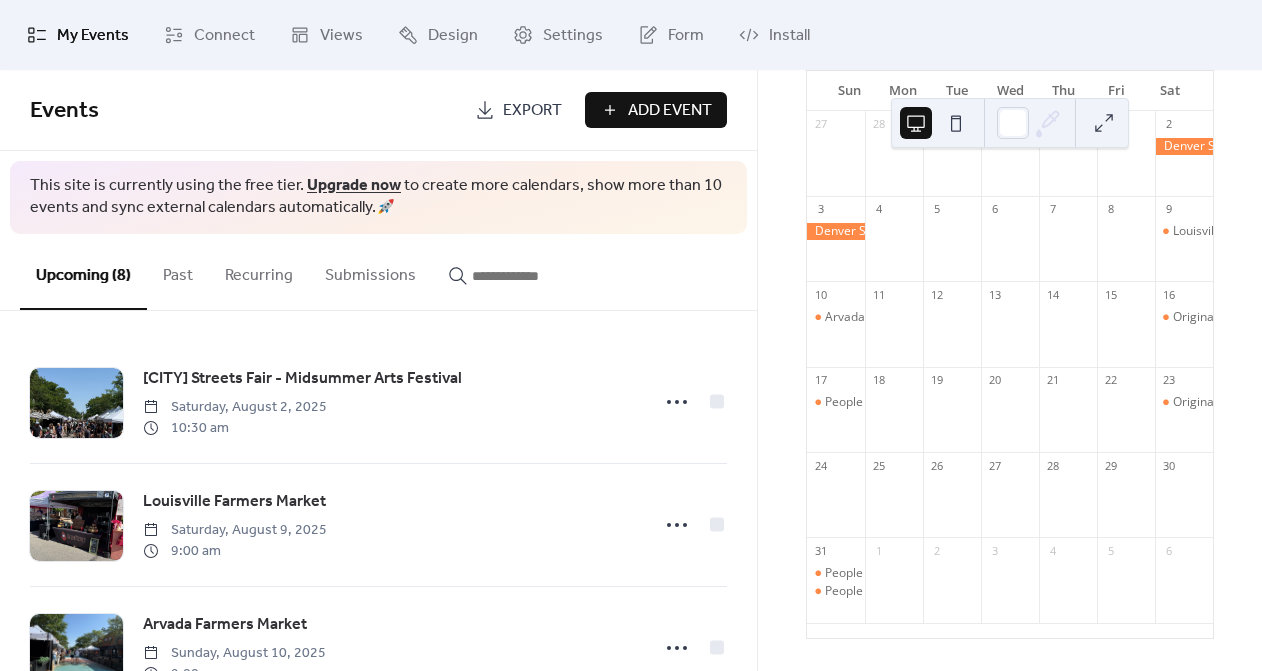 scroll, scrollTop: 56, scrollLeft: 0, axis: vertical 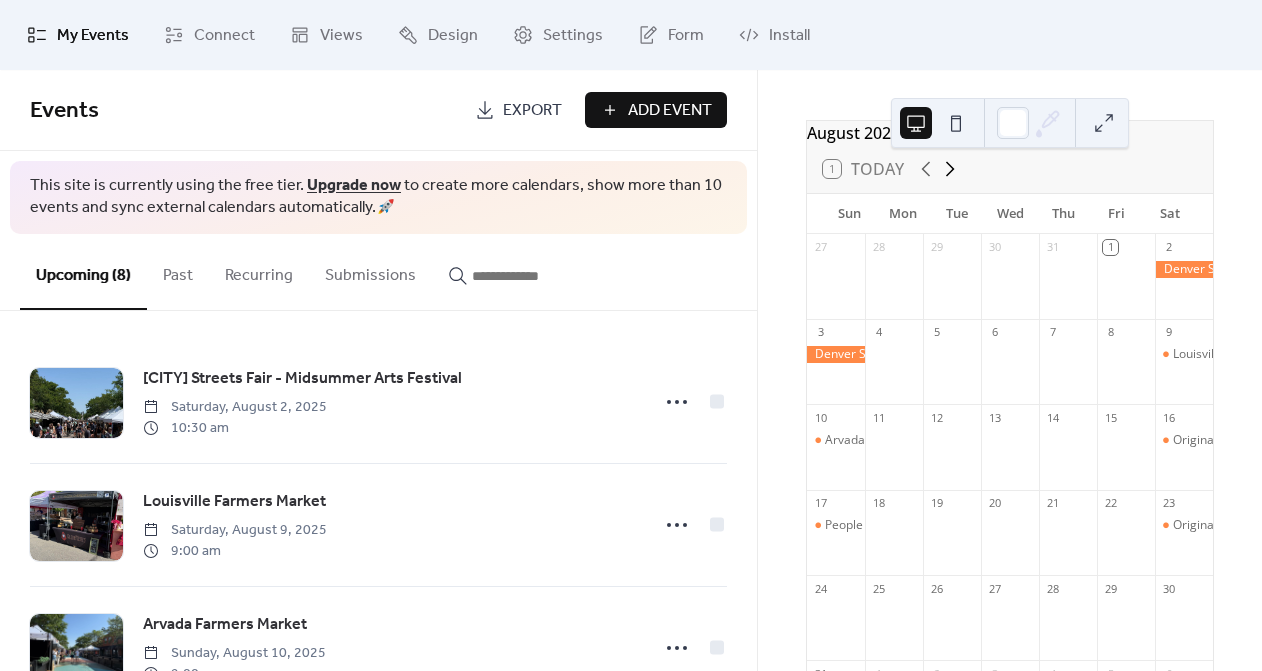 click 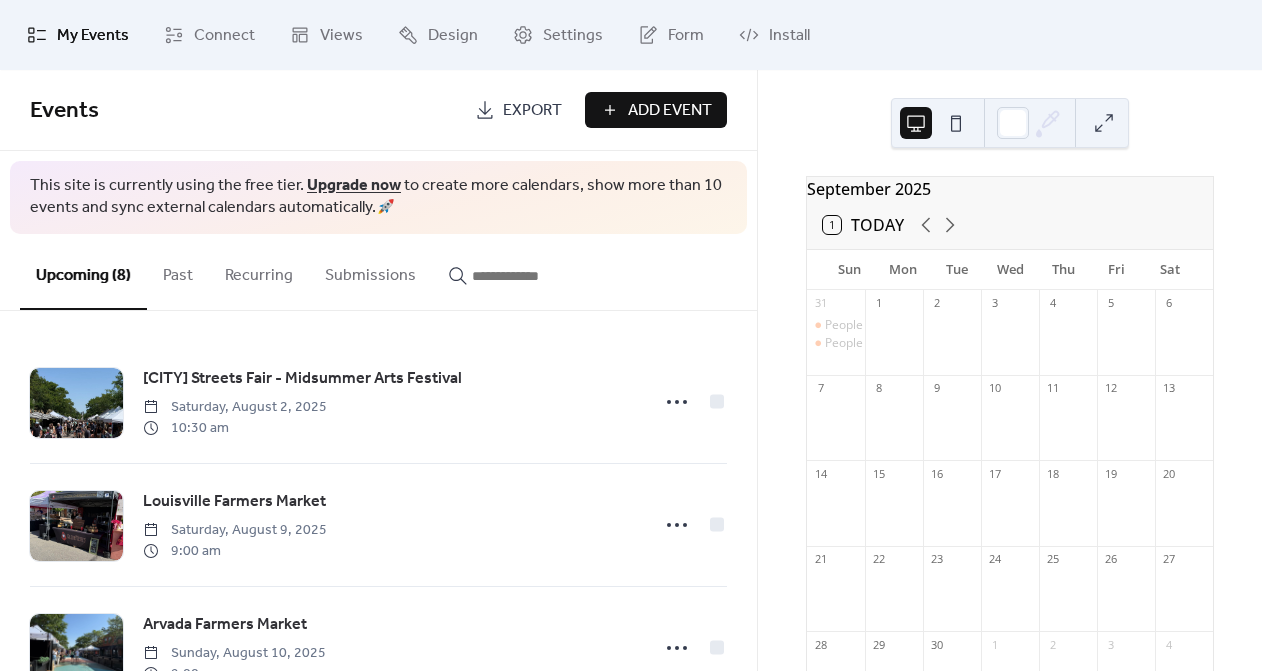 scroll, scrollTop: 0, scrollLeft: 0, axis: both 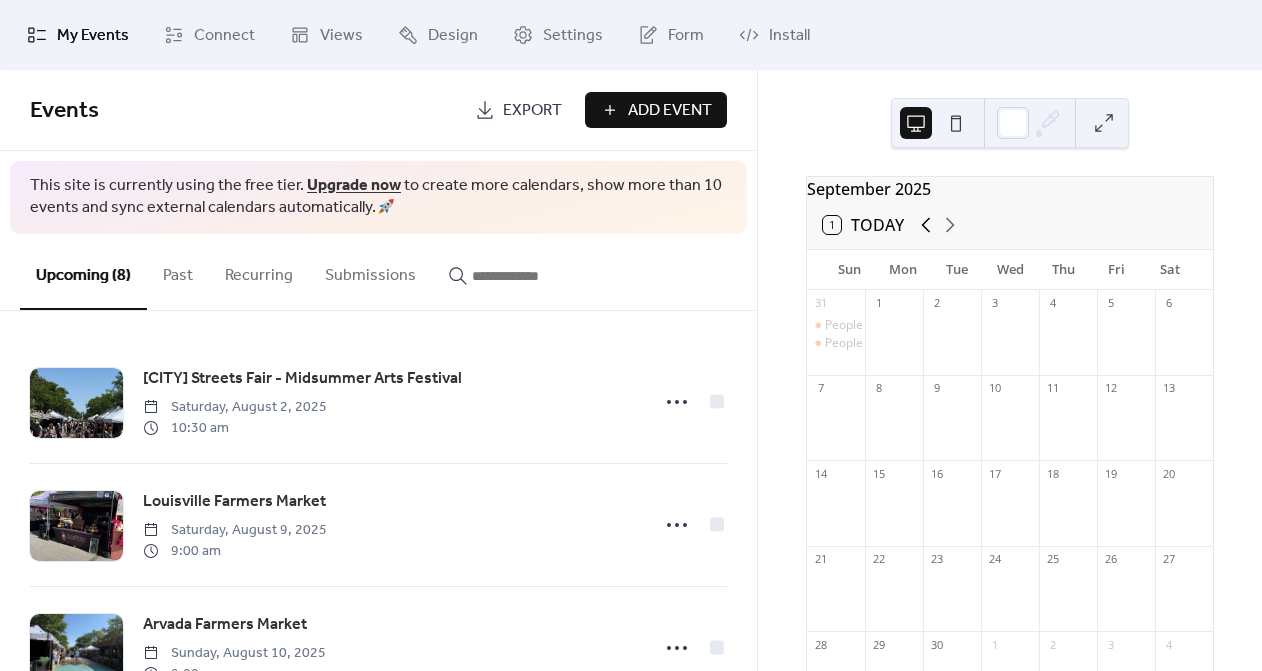 click 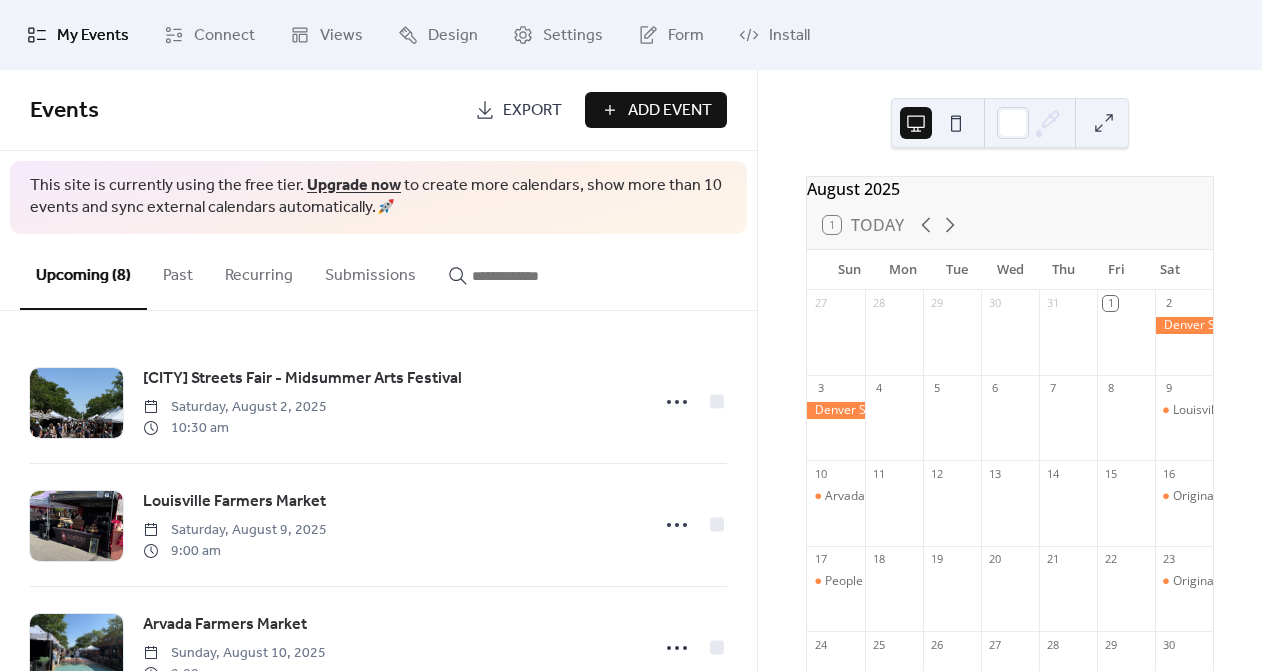 scroll, scrollTop: 0, scrollLeft: 0, axis: both 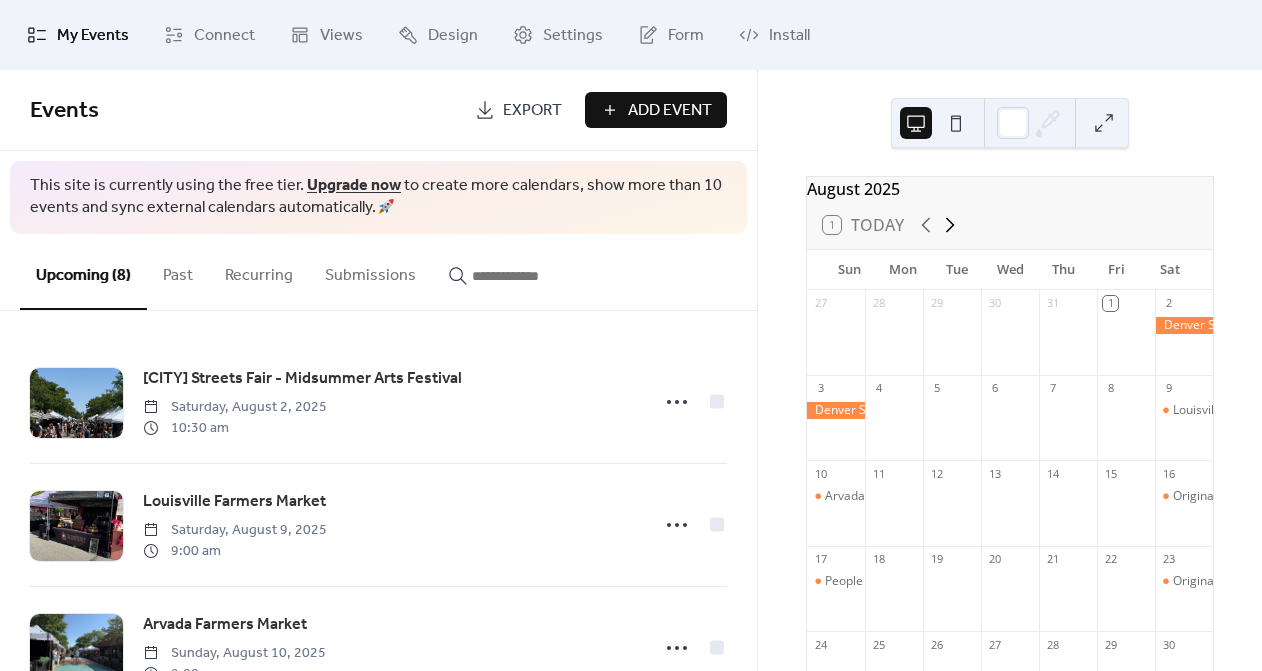 click 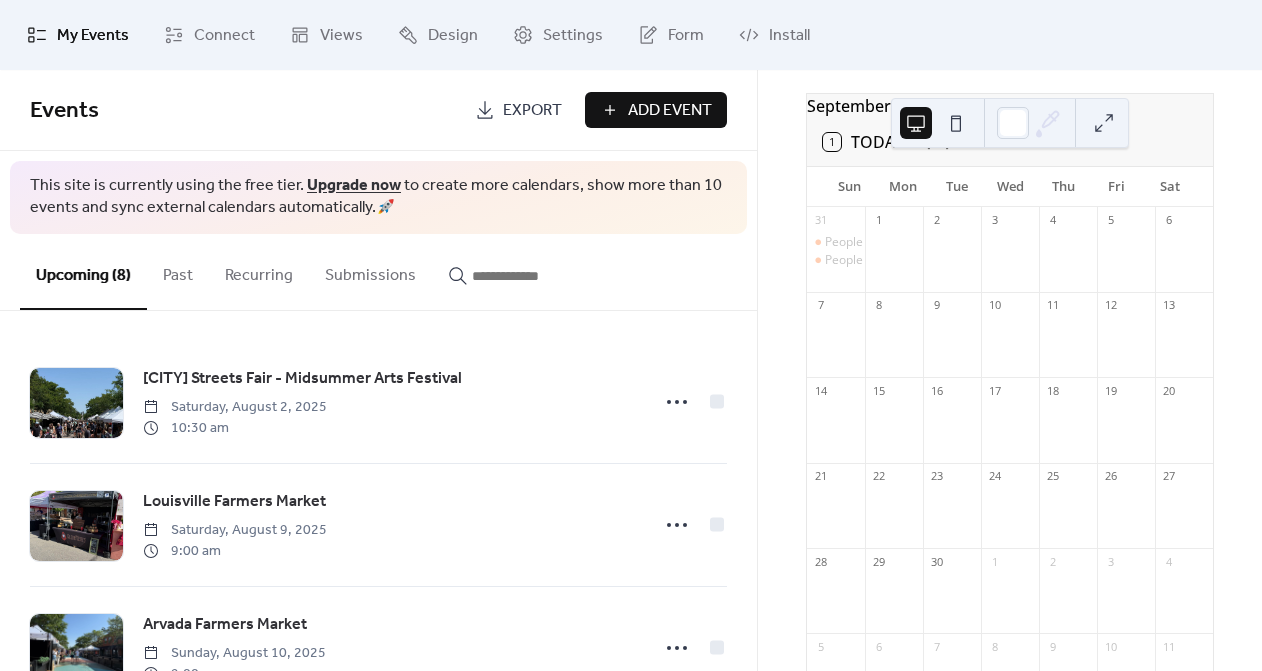 scroll, scrollTop: 108, scrollLeft: 0, axis: vertical 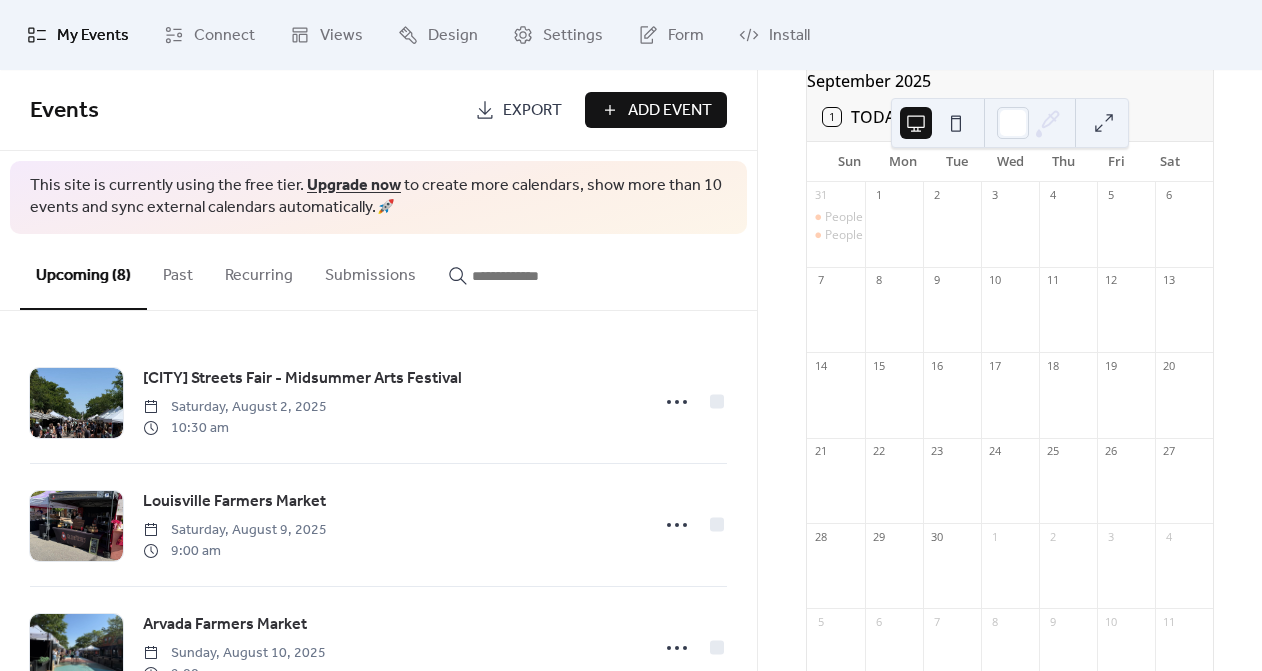 click on "Add Event" at bounding box center [670, 111] 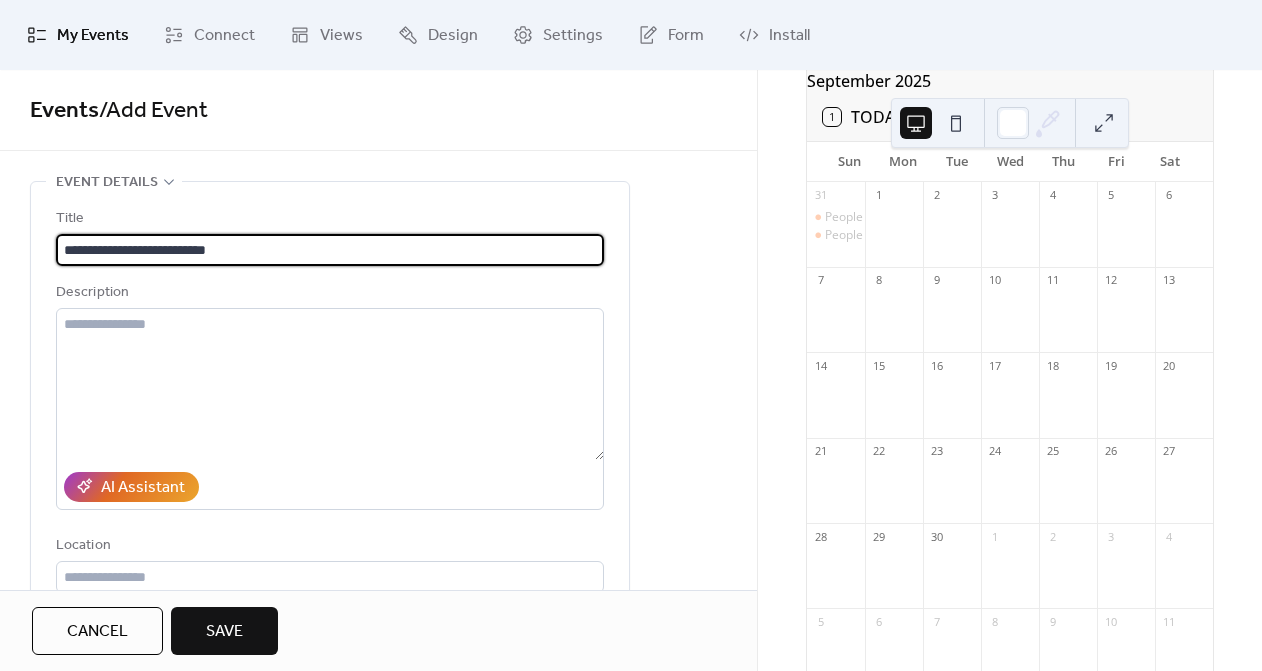 type on "**********" 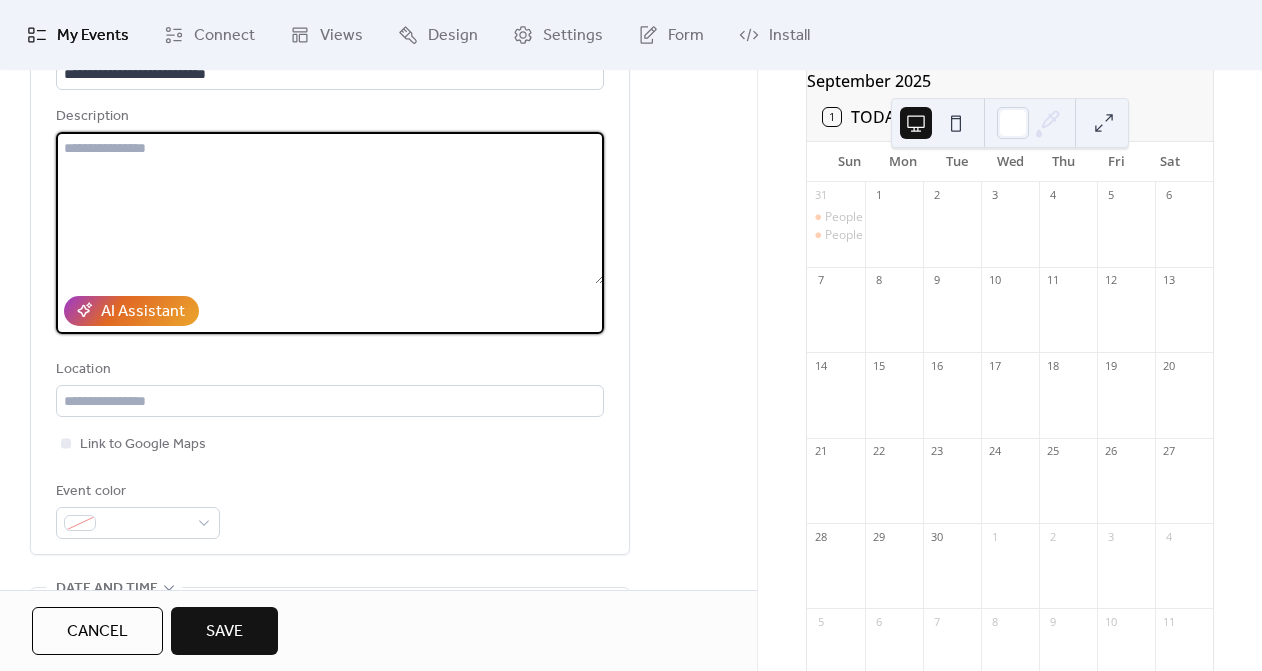 scroll, scrollTop: 174, scrollLeft: 0, axis: vertical 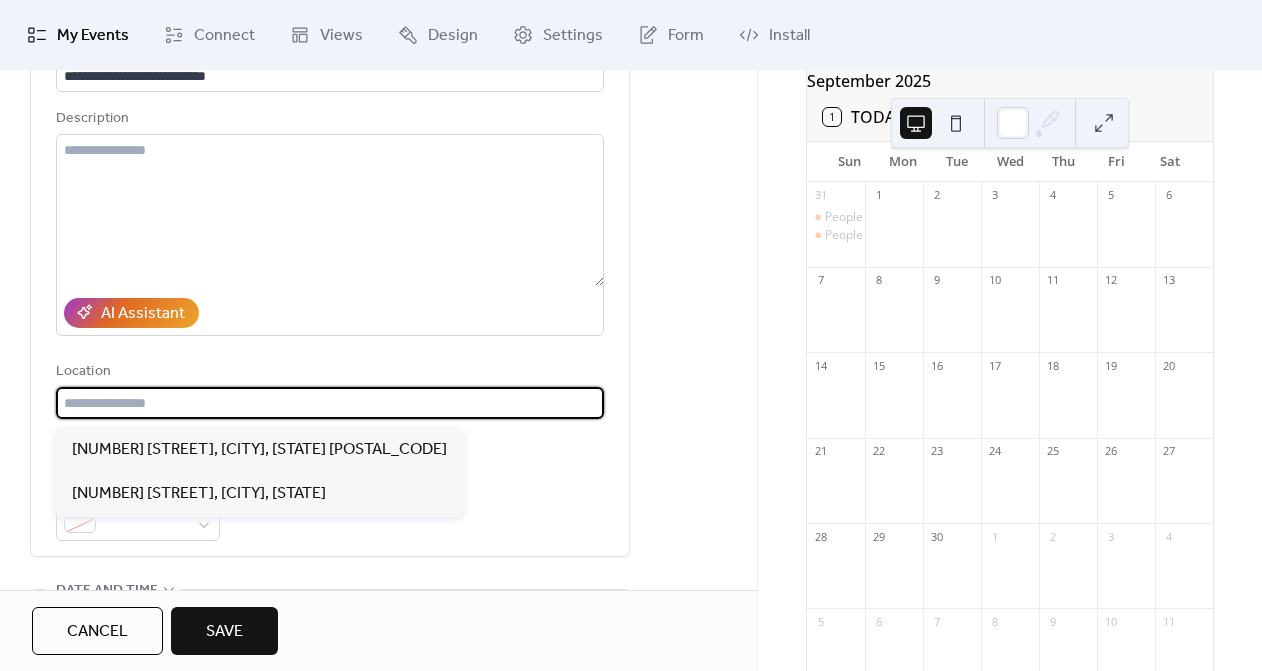 click at bounding box center [330, 403] 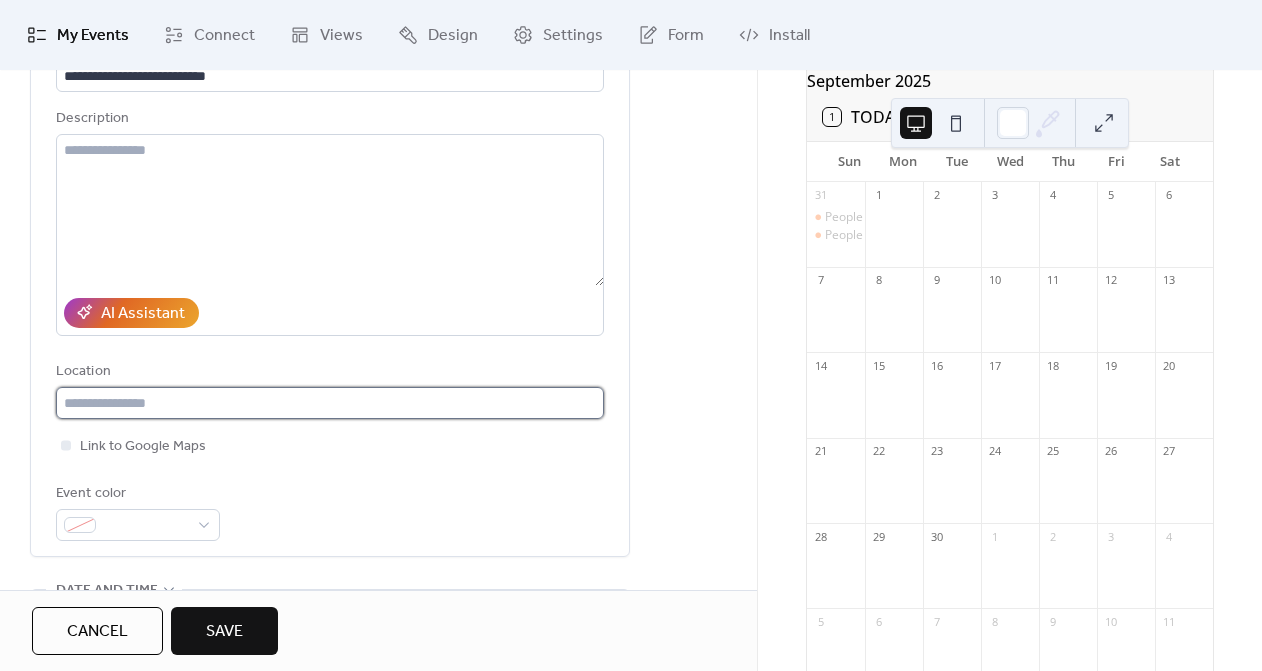 click at bounding box center (330, 403) 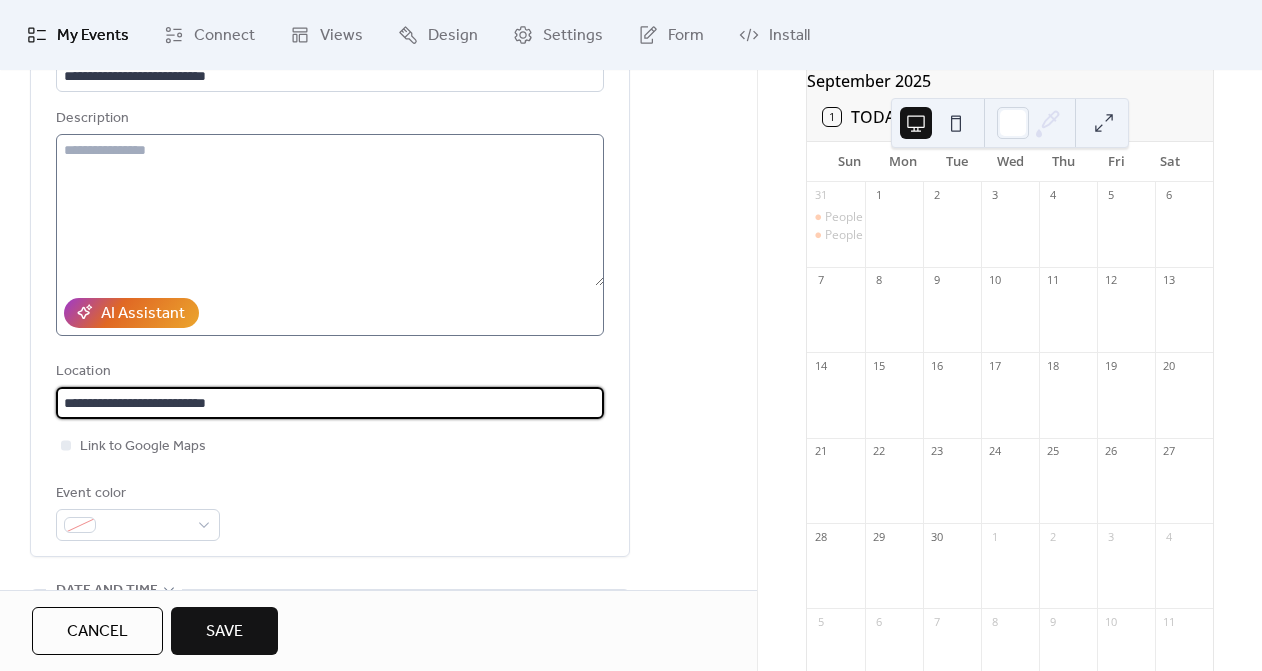 type on "**********" 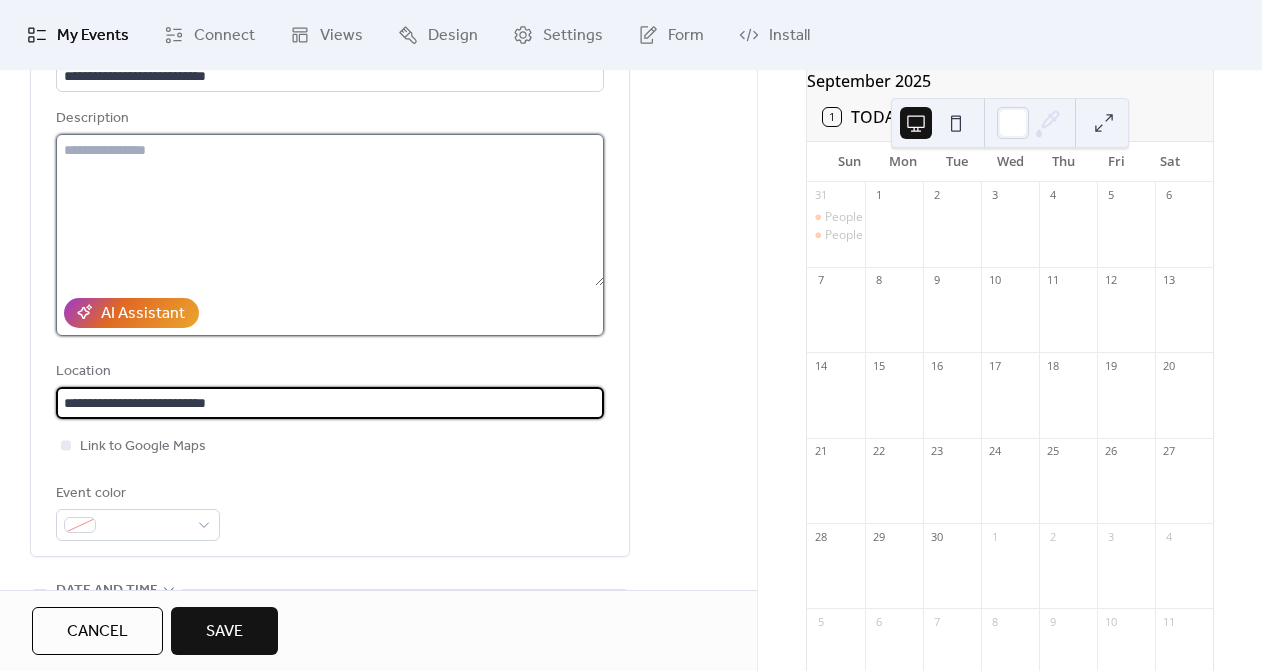 click at bounding box center (330, 210) 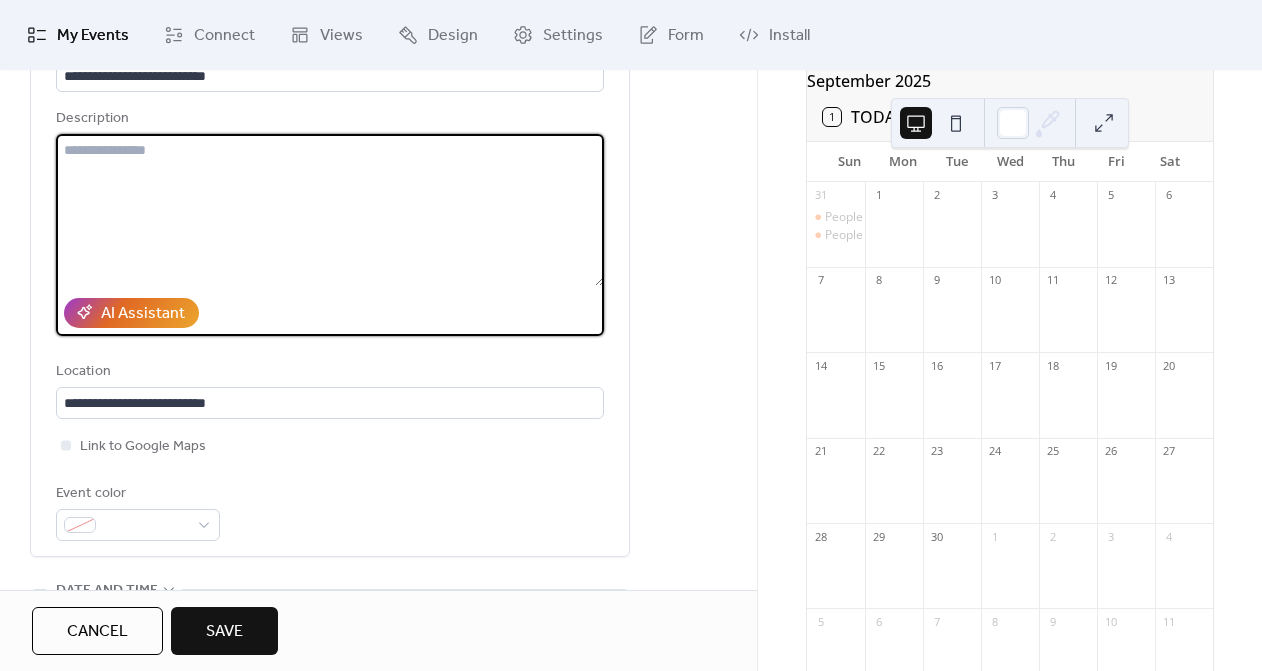 paste on "**********" 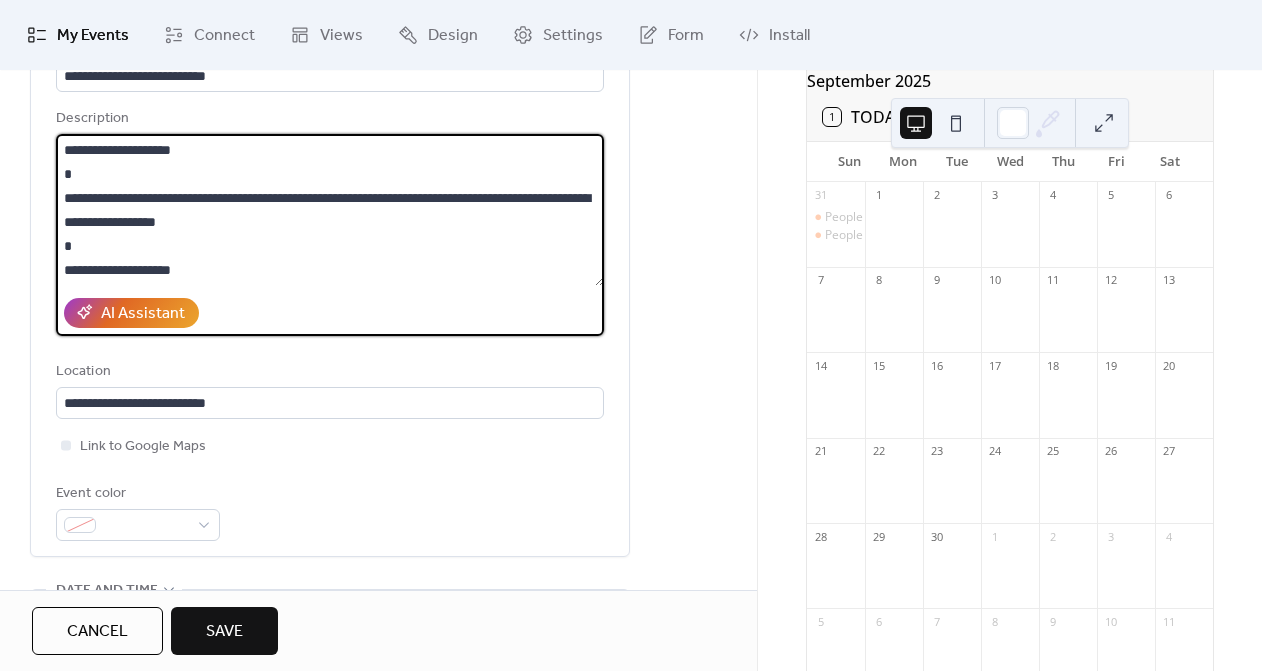 scroll, scrollTop: 384, scrollLeft: 0, axis: vertical 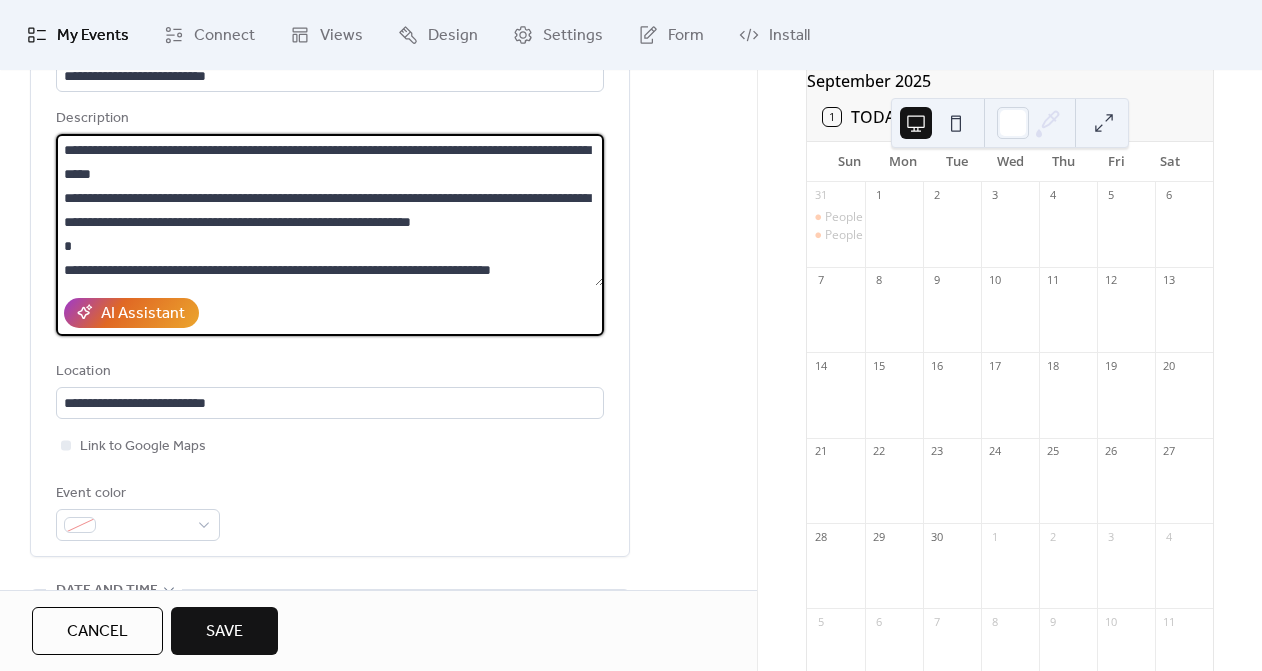 click at bounding box center [330, 210] 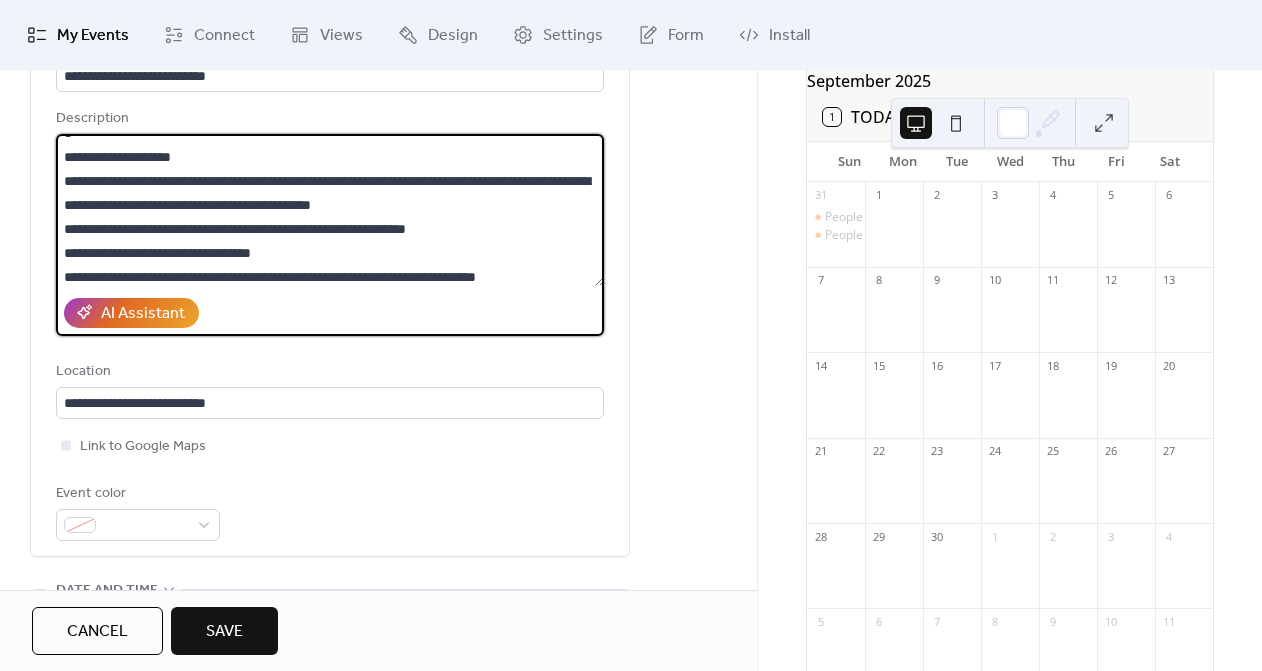 scroll, scrollTop: 198, scrollLeft: 0, axis: vertical 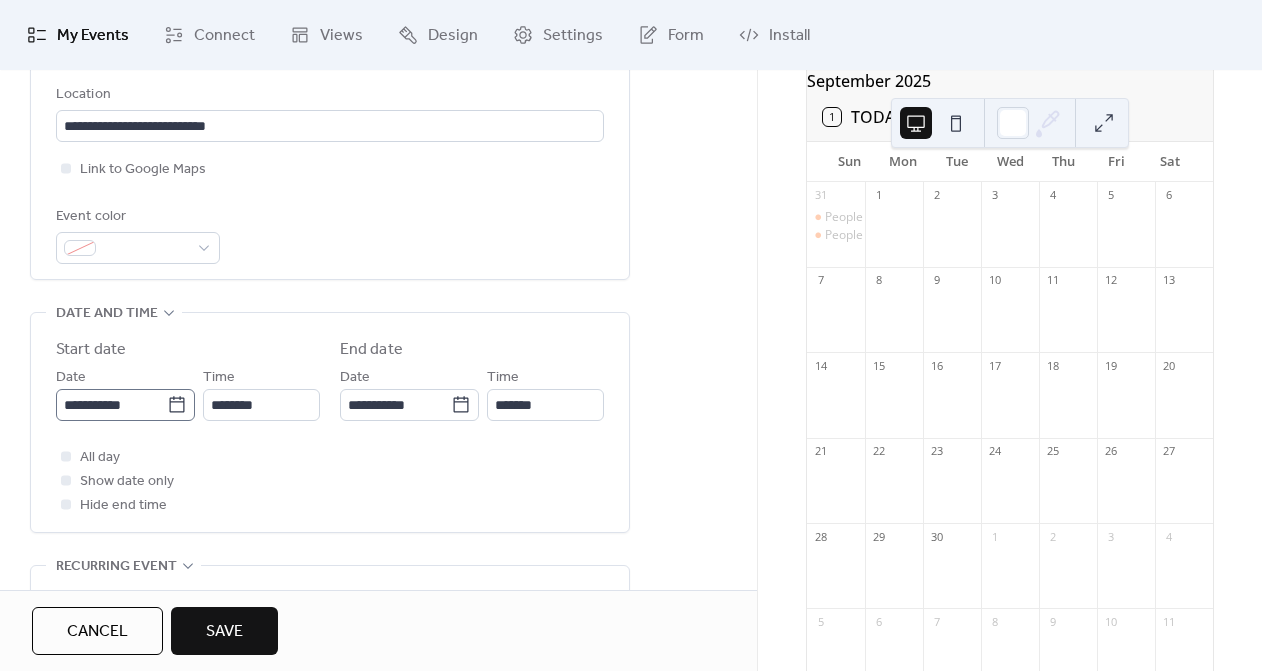 type on "**********" 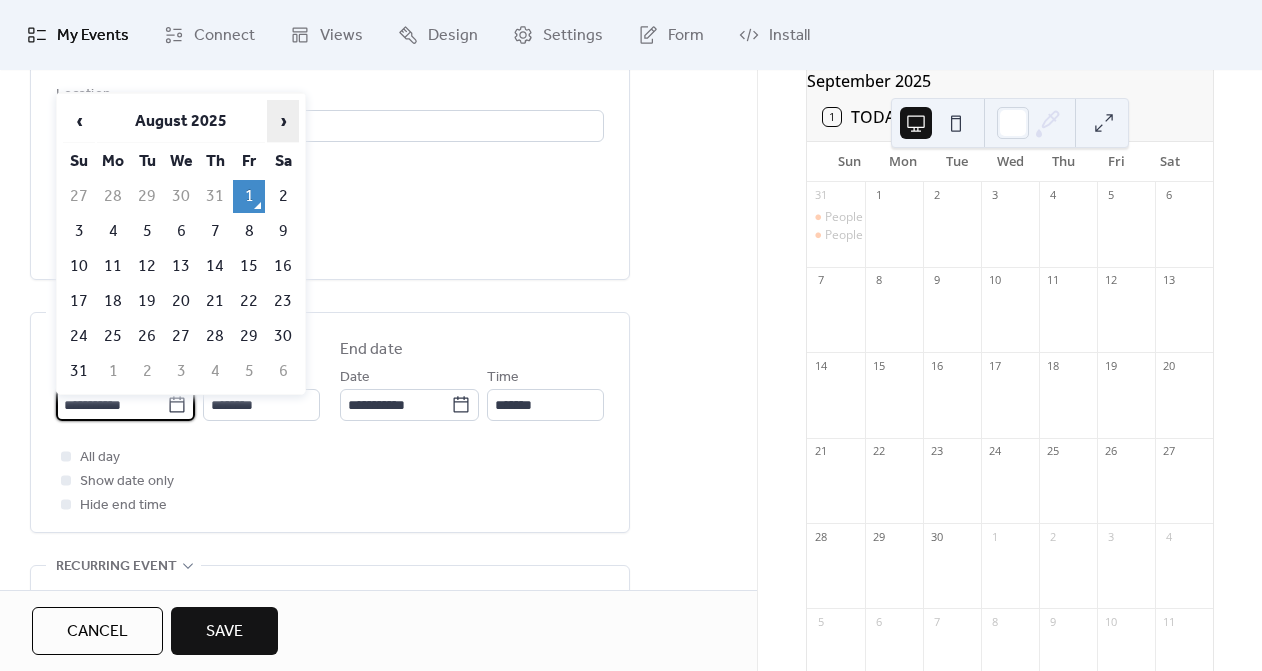 click on "›" at bounding box center [283, 121] 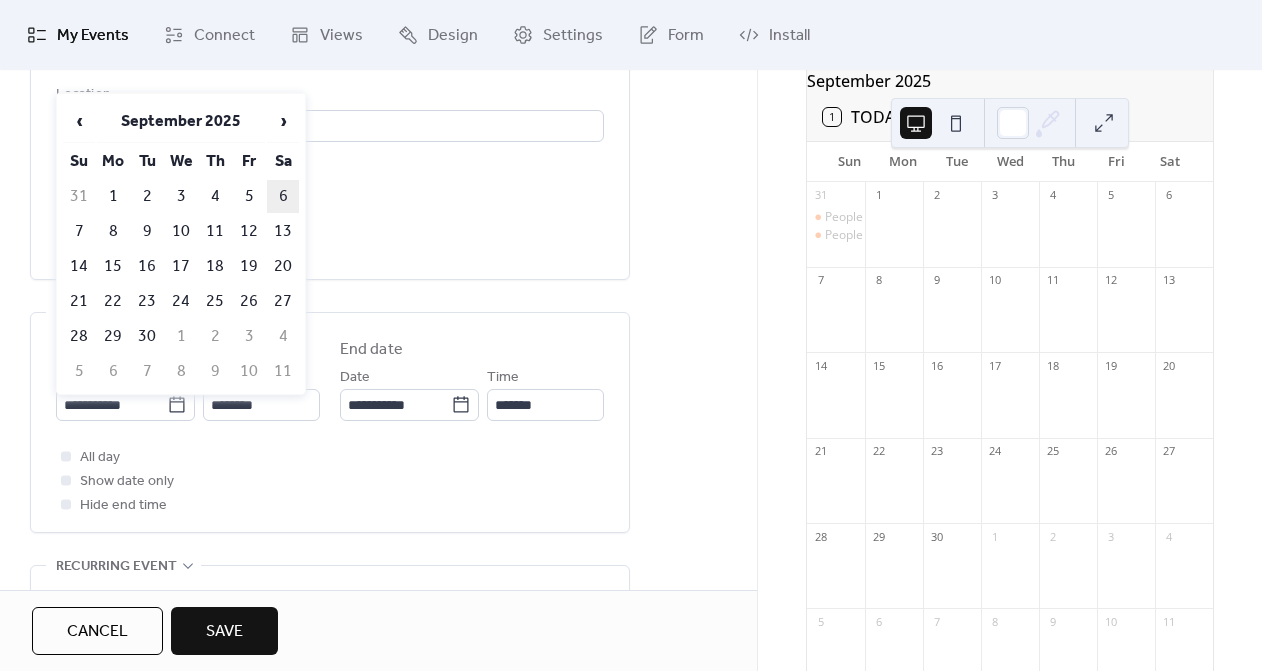click on "6" at bounding box center [283, 196] 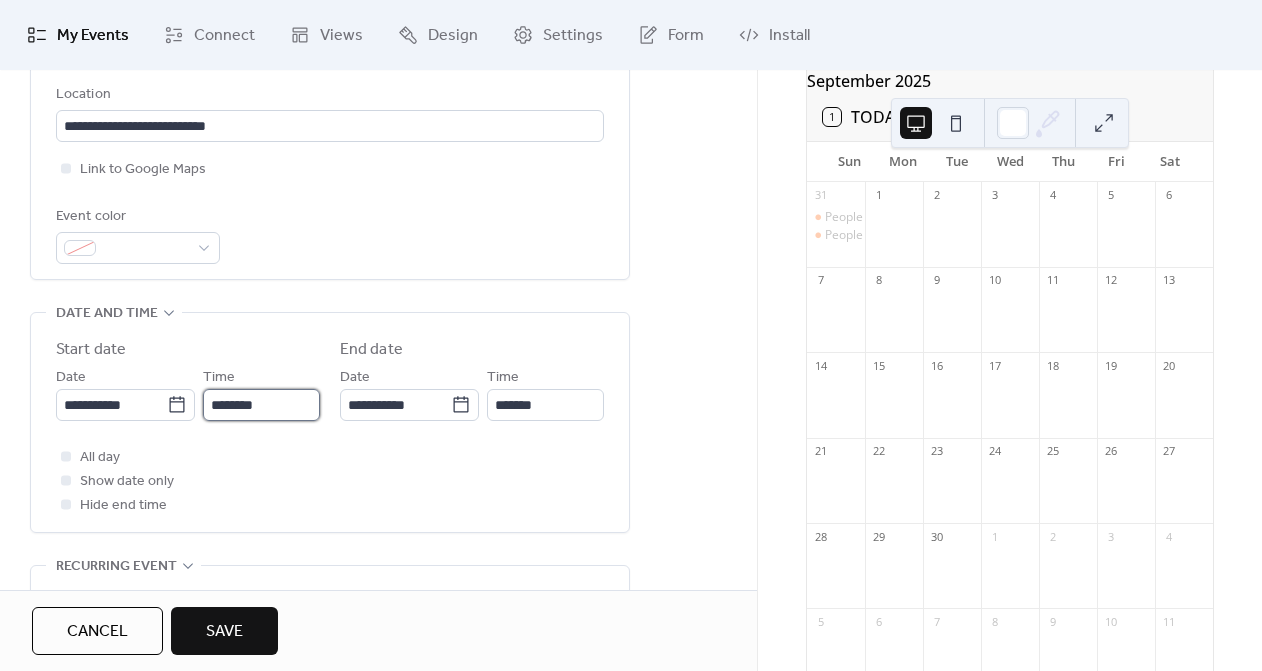 click on "********" at bounding box center (261, 405) 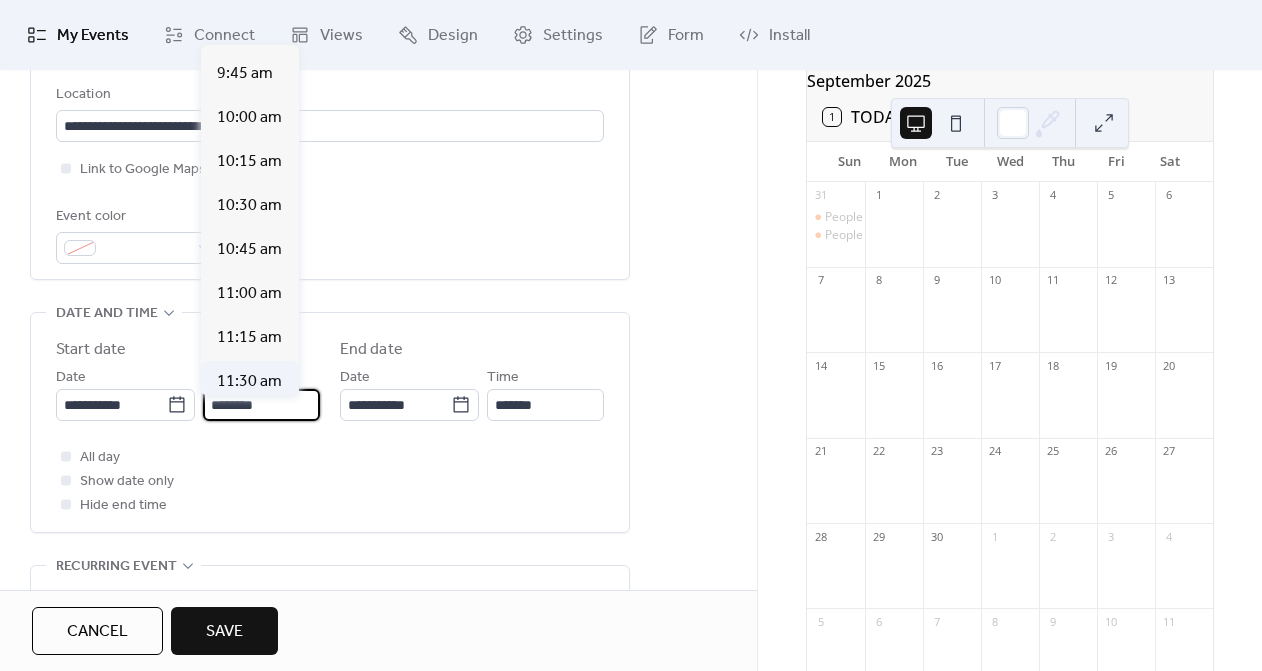 scroll, scrollTop: 1694, scrollLeft: 0, axis: vertical 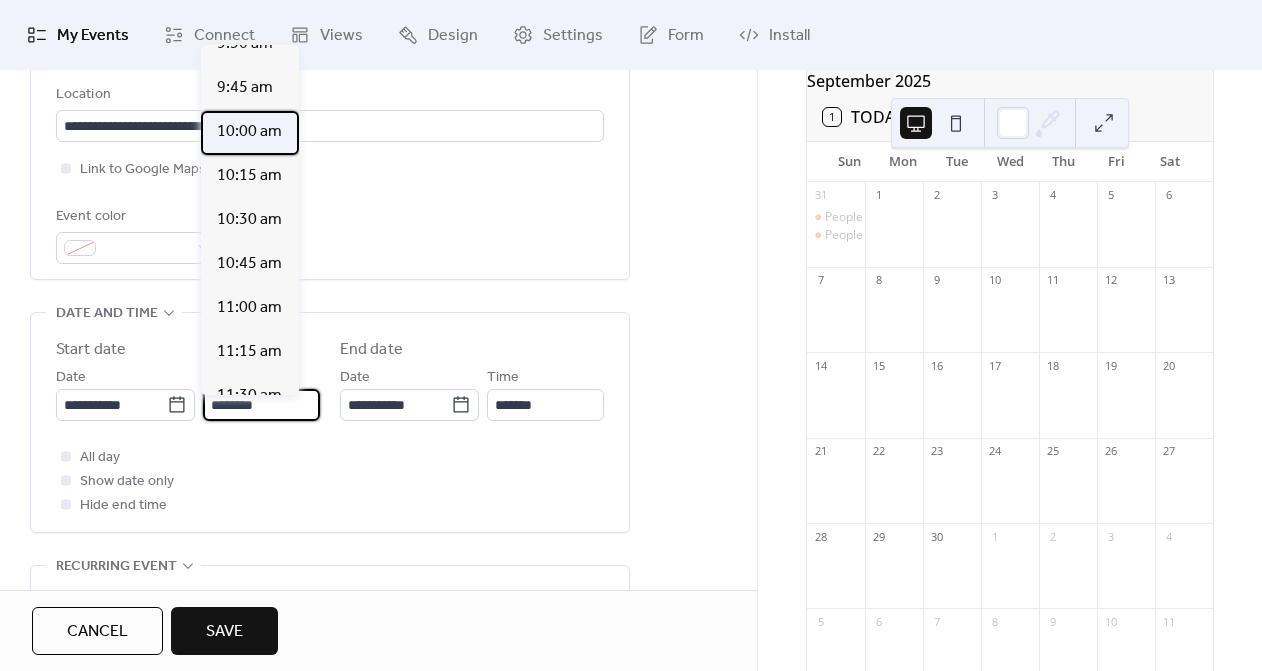 click on "10:00 am" at bounding box center (249, 132) 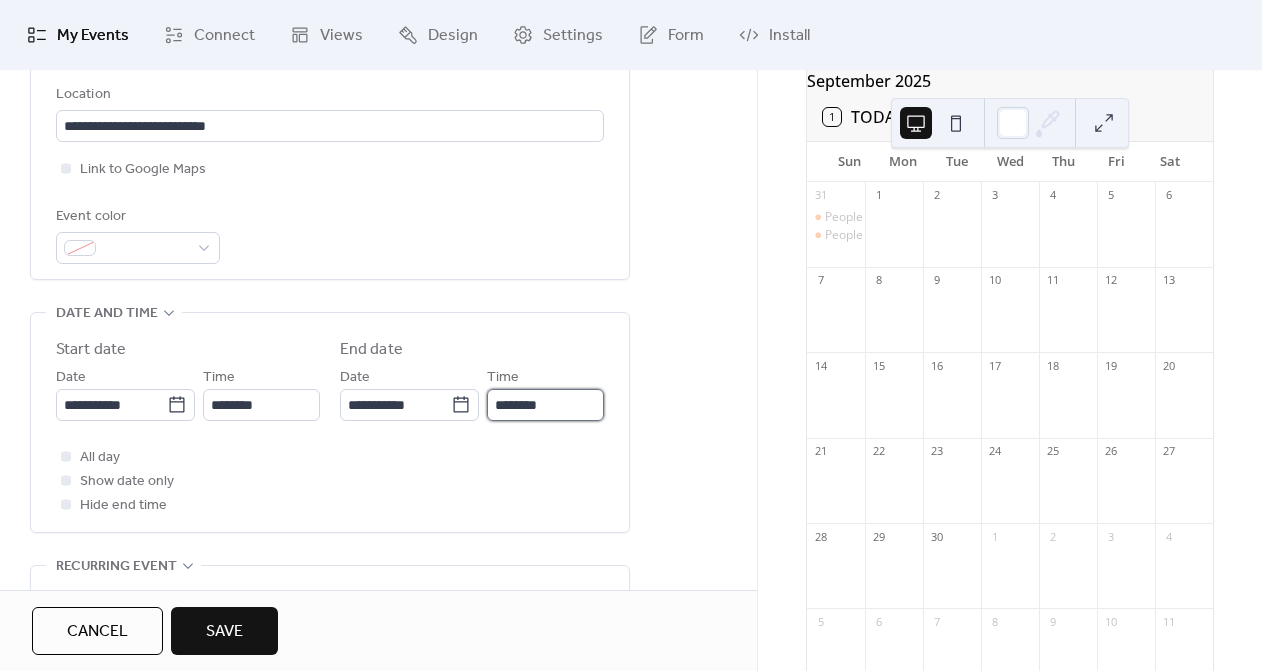 click on "********" at bounding box center (545, 405) 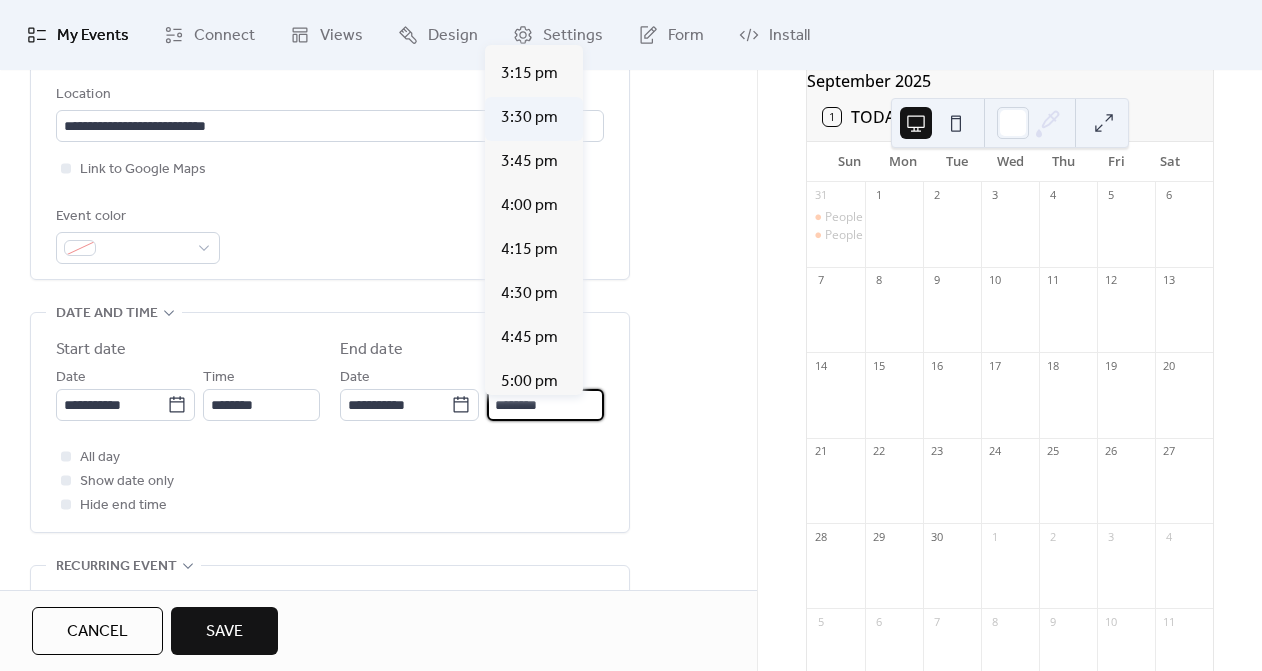 scroll, scrollTop: 901, scrollLeft: 0, axis: vertical 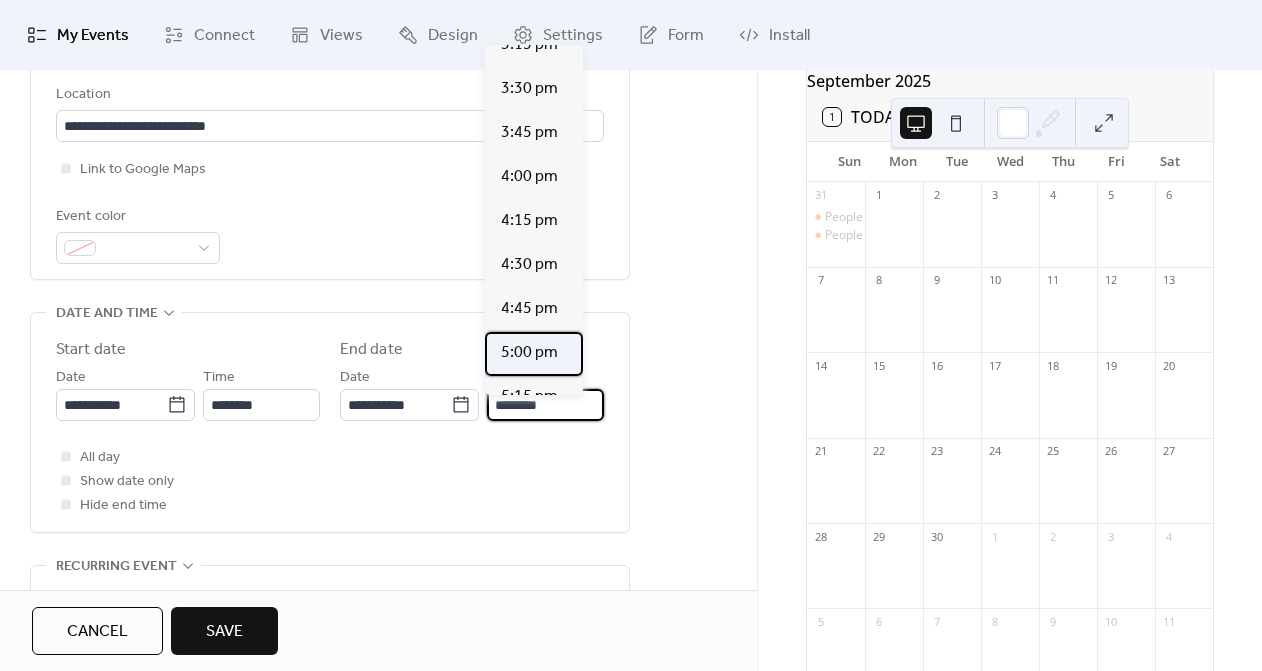 click on "5:00 pm" at bounding box center [529, 353] 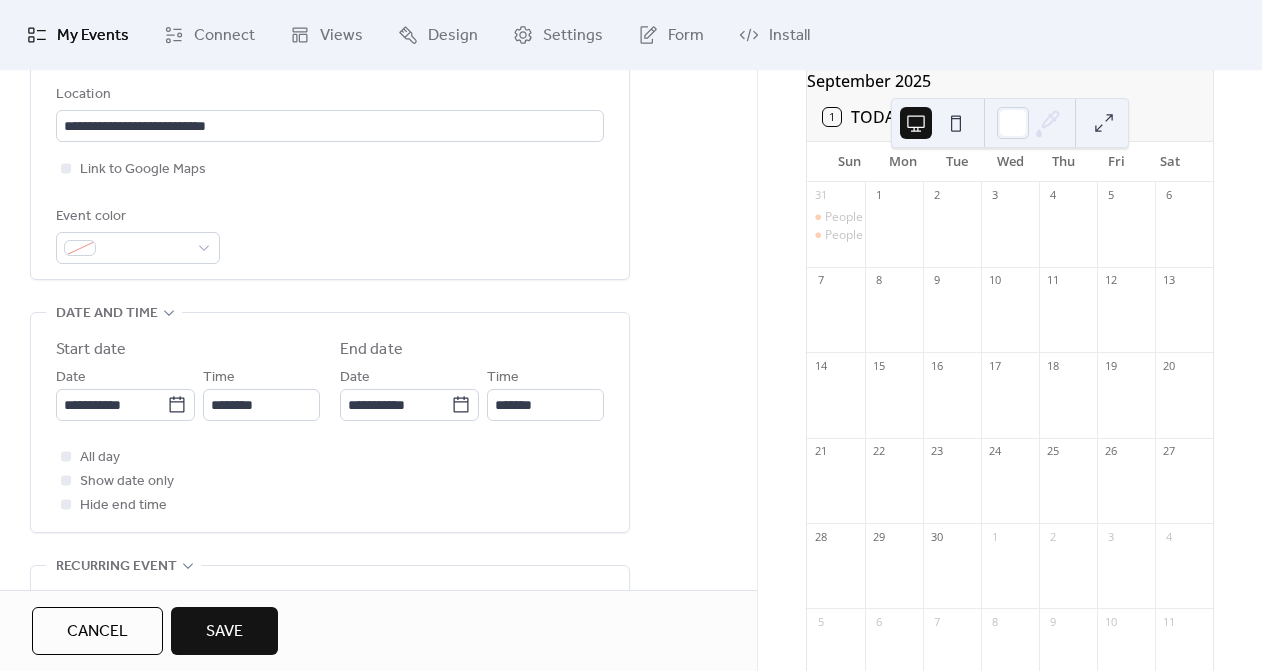 click on "All day Show date only Hide end time" at bounding box center (330, 481) 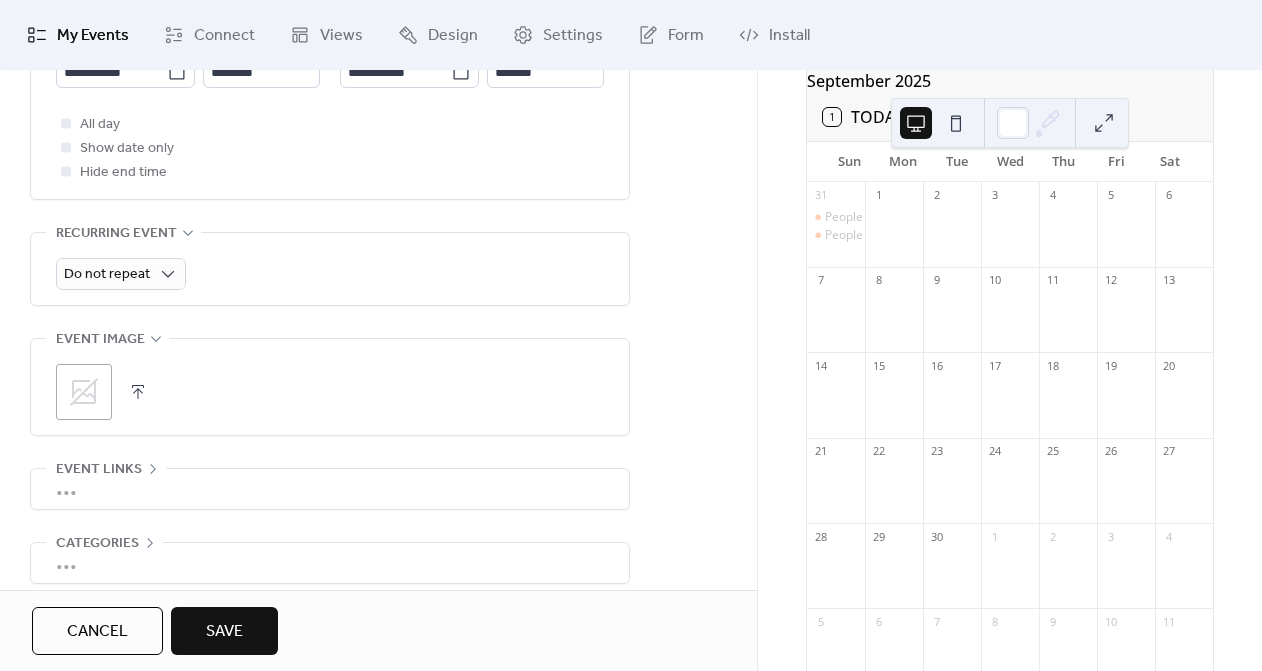 scroll, scrollTop: 786, scrollLeft: 0, axis: vertical 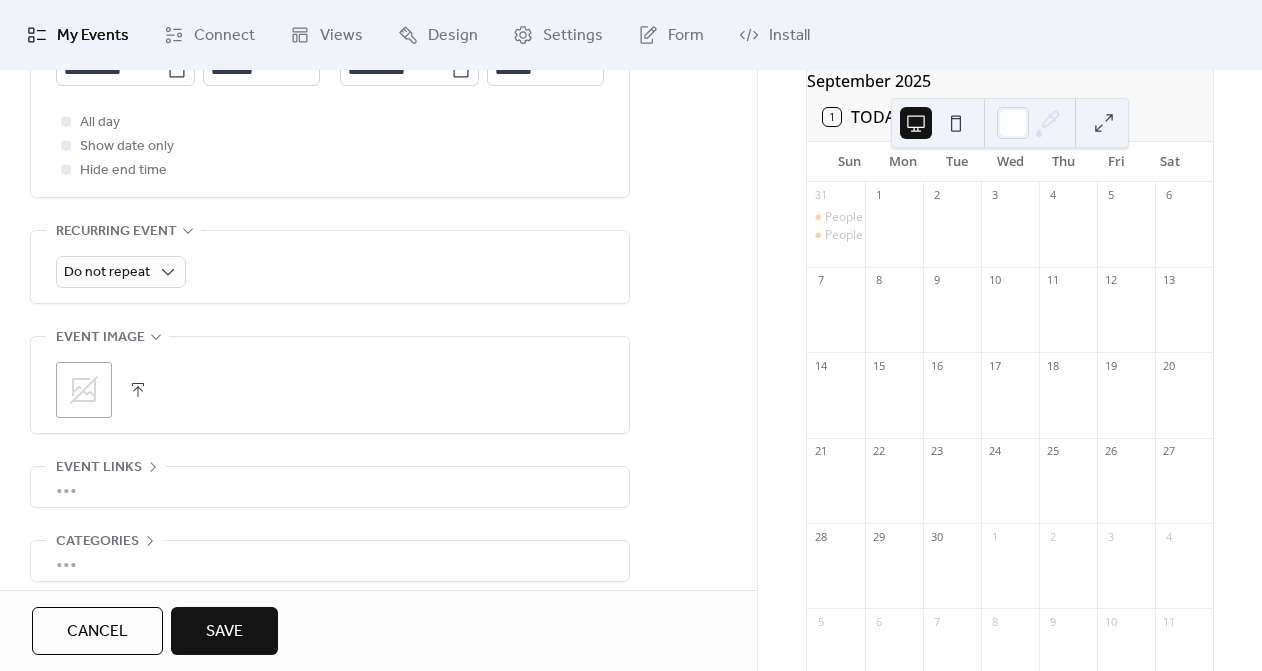 click at bounding box center (138, 390) 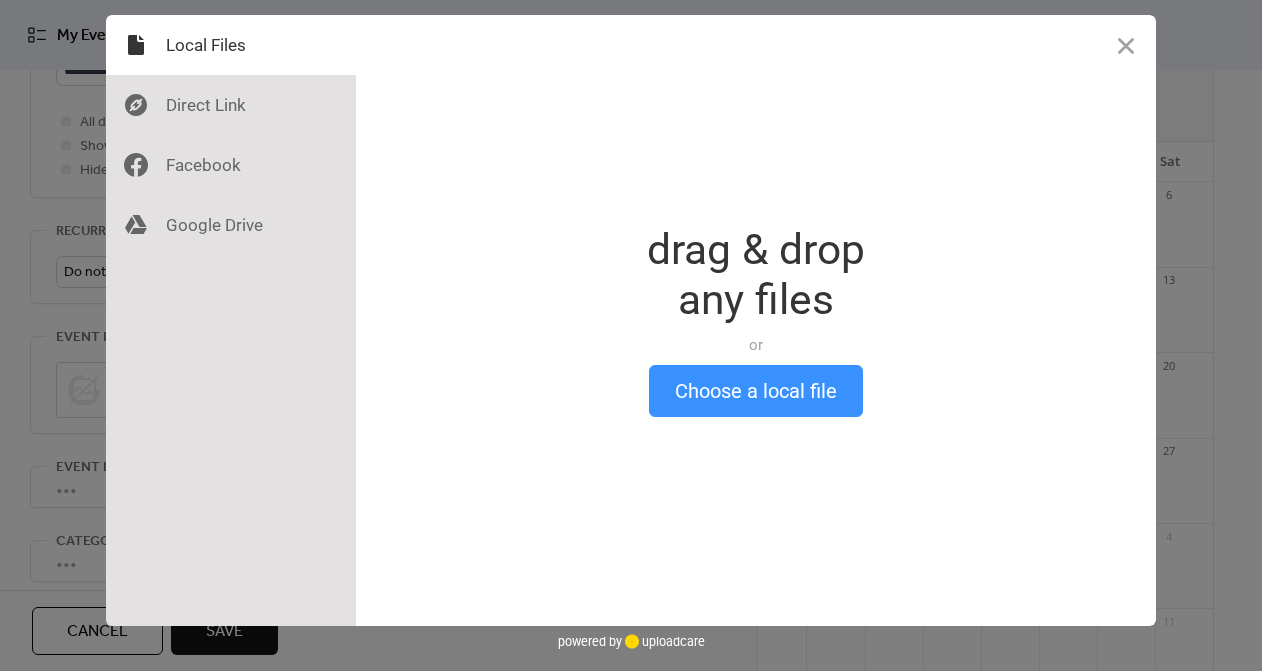 click on "Choose a local file" at bounding box center [756, 391] 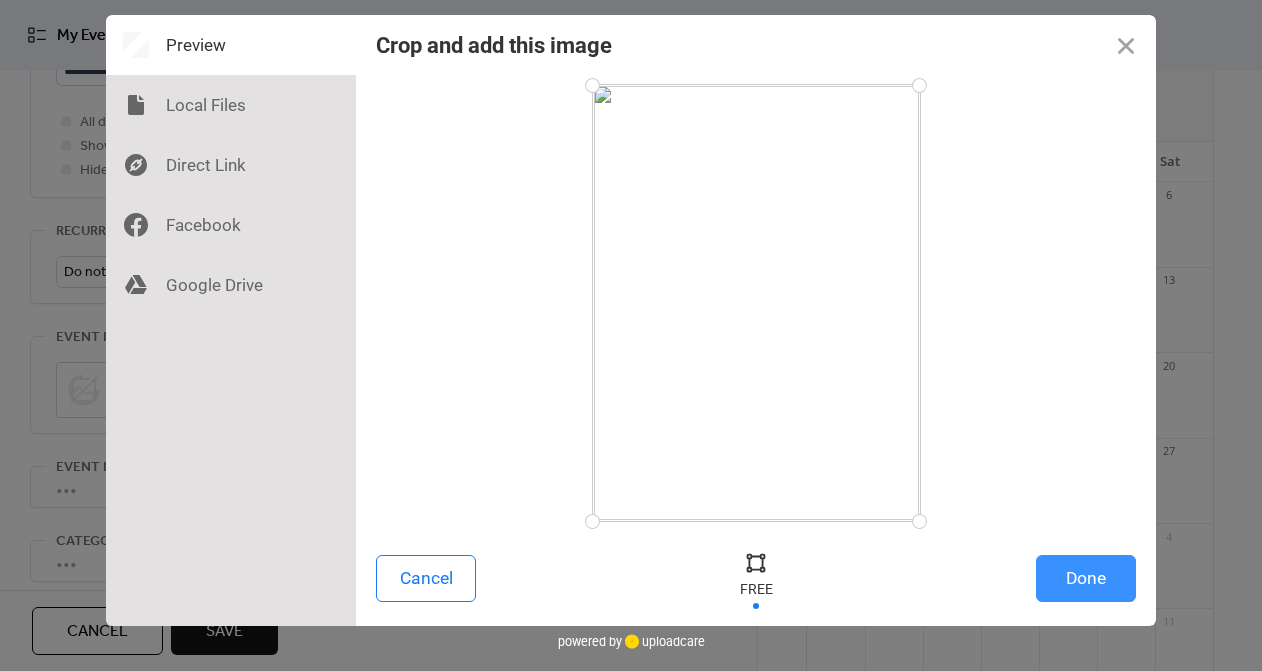 click on "Done" at bounding box center [1086, 578] 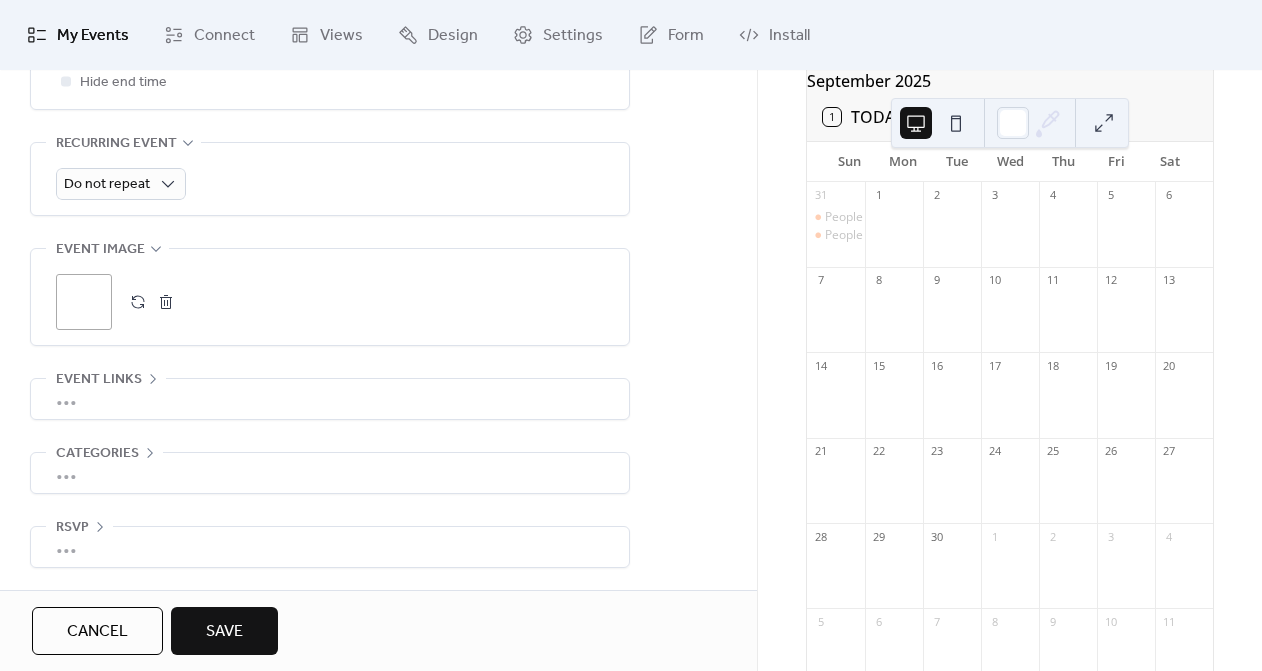 scroll, scrollTop: 883, scrollLeft: 0, axis: vertical 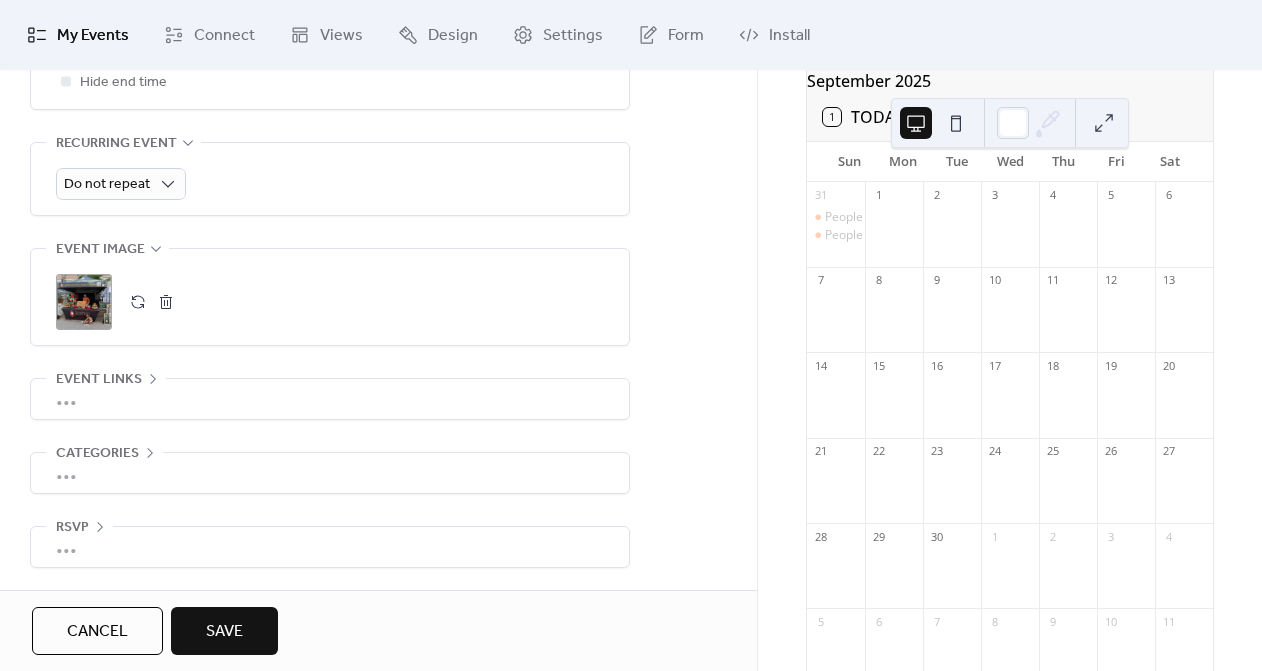 click on "Save" at bounding box center (224, 632) 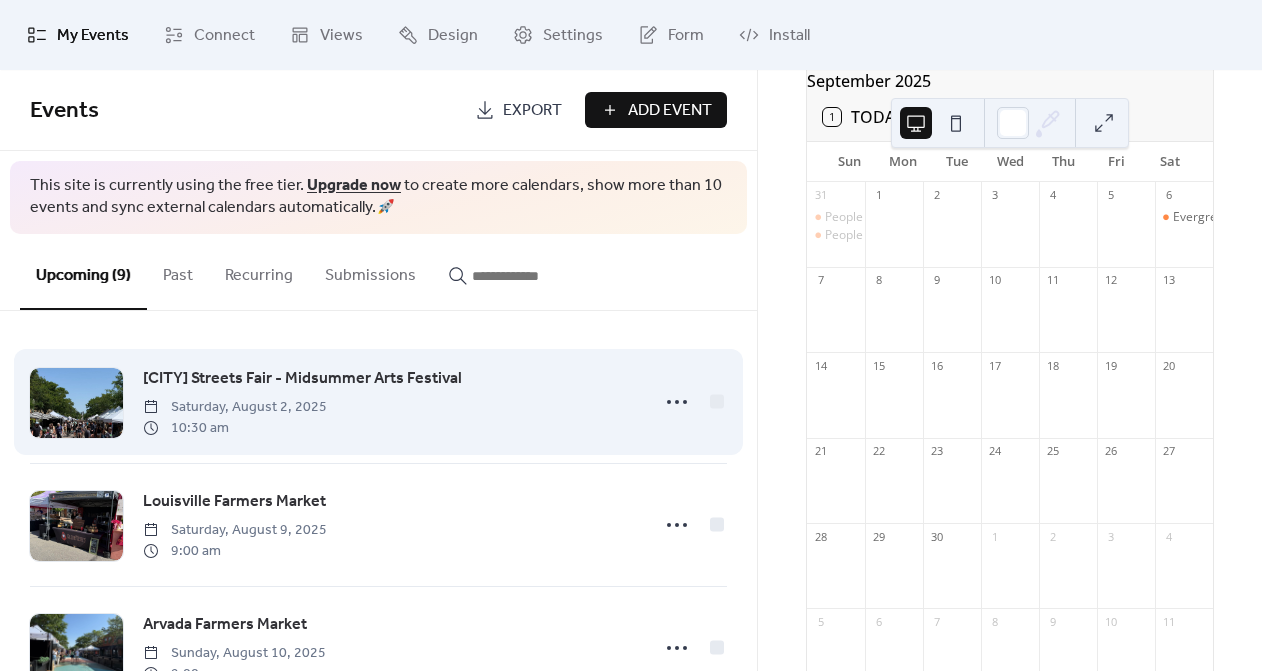 scroll, scrollTop: 0, scrollLeft: 0, axis: both 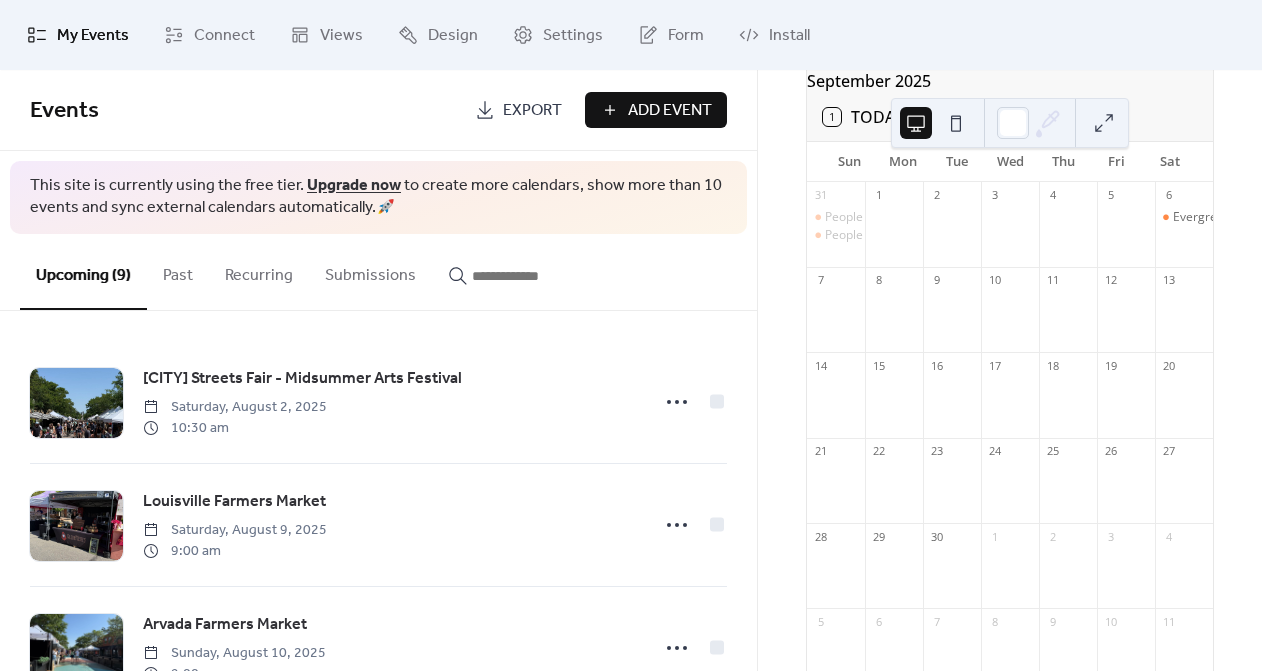 click on "Add Event" at bounding box center [670, 111] 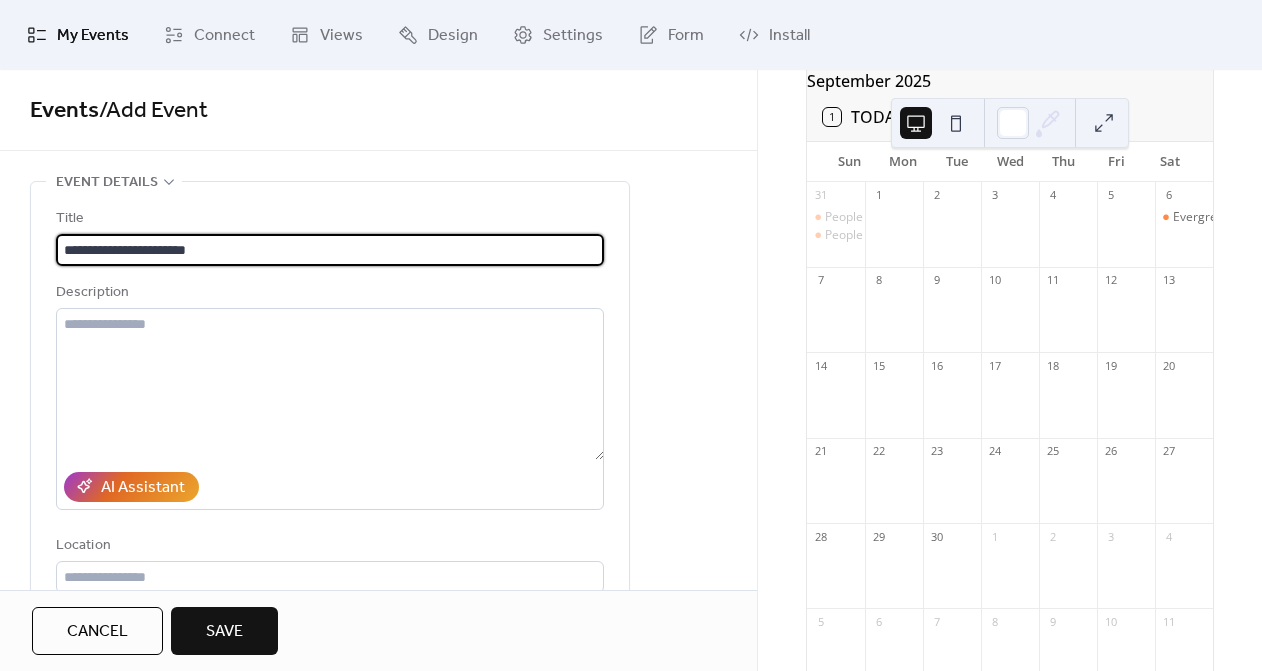 type on "**********" 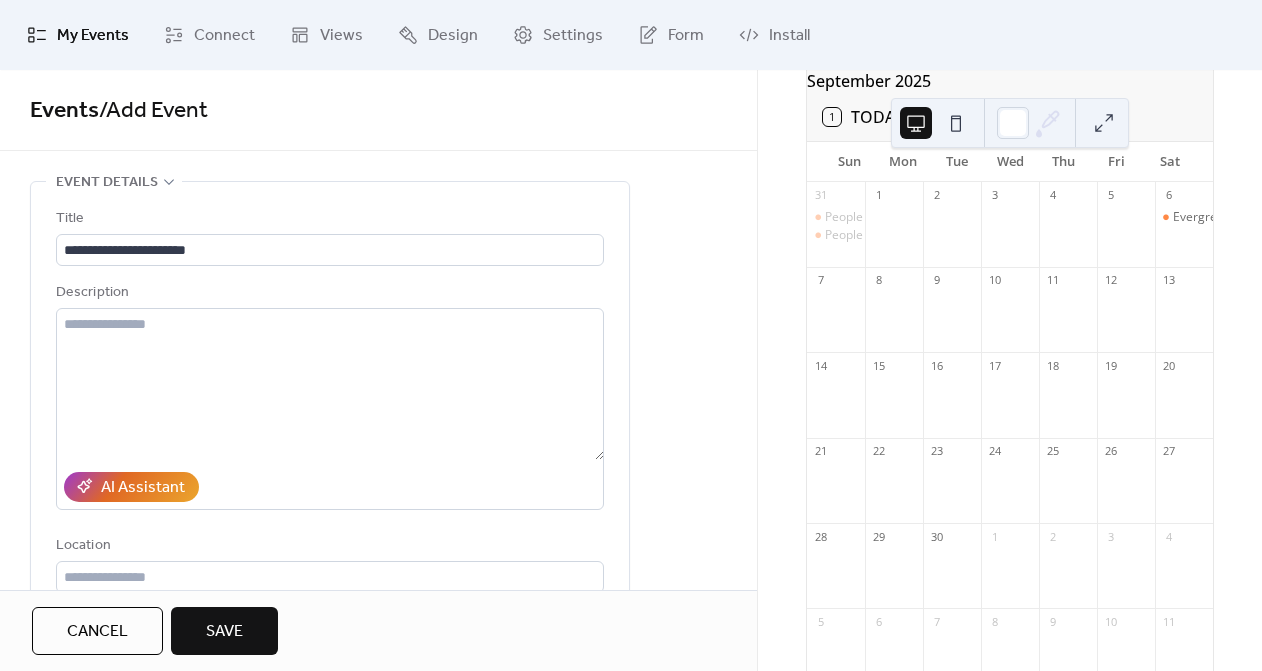 click on "Cancel" at bounding box center [97, 632] 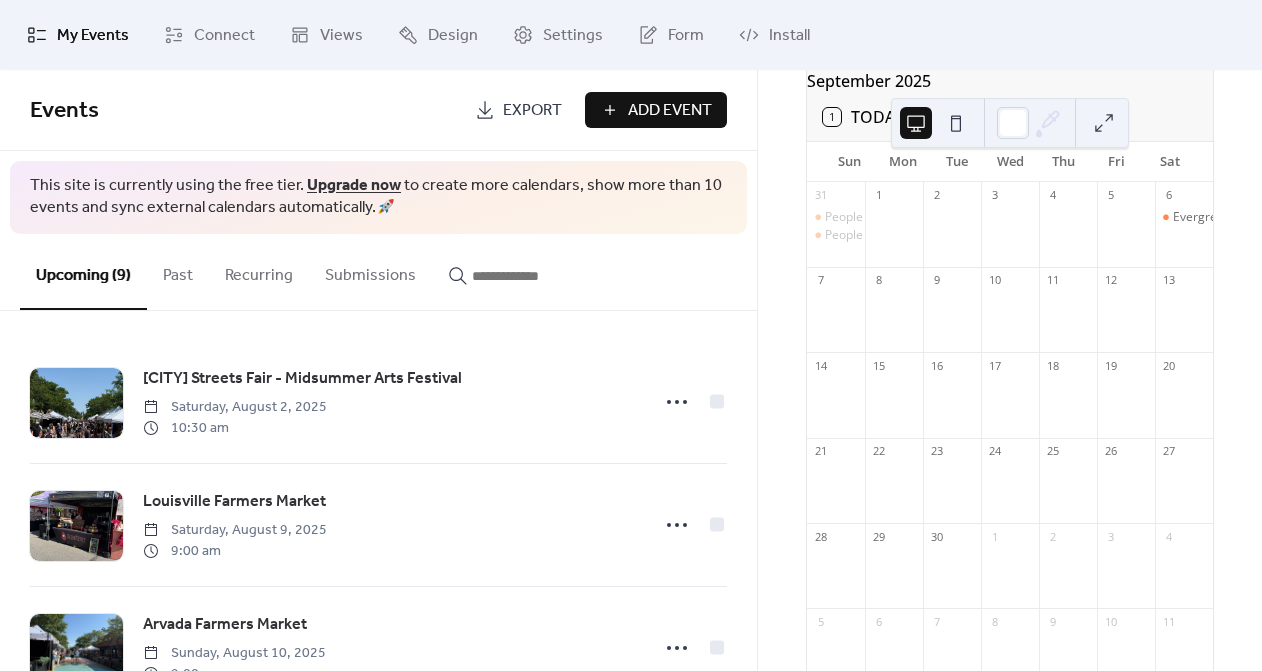 click on "[CITY] Streets Fair - Midsummer Arts Festival Saturday, [MONTH], [YEAR] [TIME] [CITY] Farmers Market Saturday, [MONTH], [YEAR] [TIME] [CITY] Farmers Market Sunday, [MONTH], [YEAR] [TIME] Original Castle Rock Farmers Market Saturday, [MONTH], [YEAR] [TIME] People + Produce Sunday, [MONTH], [YEAR] [TIME] Original Castle Rock Farmers Market Saturday, [MONTH], [YEAR] [TIME] People + Produce Sunday, [MONTH], [YEAR] [TIME] People + Produce Sunday, [MONTH], [YEAR] [TIME] Evergreen Big Chili Cook-Off Saturday, [MONTH], [YEAR] [TIME]" at bounding box center (378, 491) 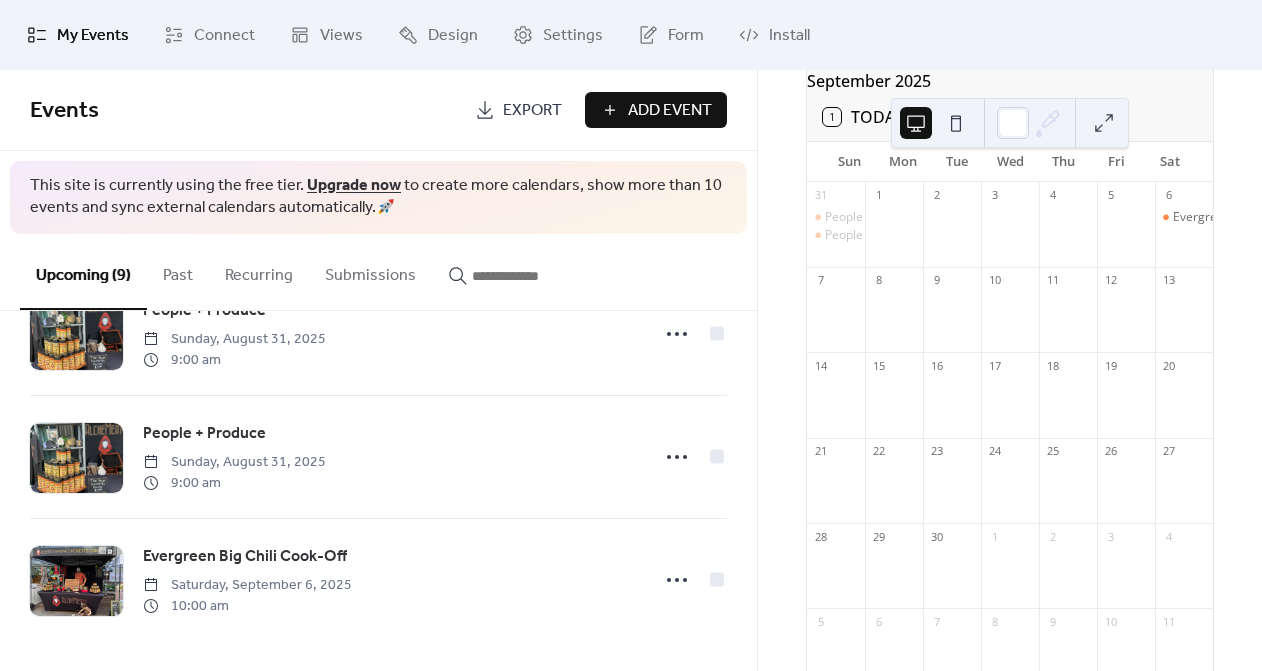 scroll, scrollTop: 806, scrollLeft: 0, axis: vertical 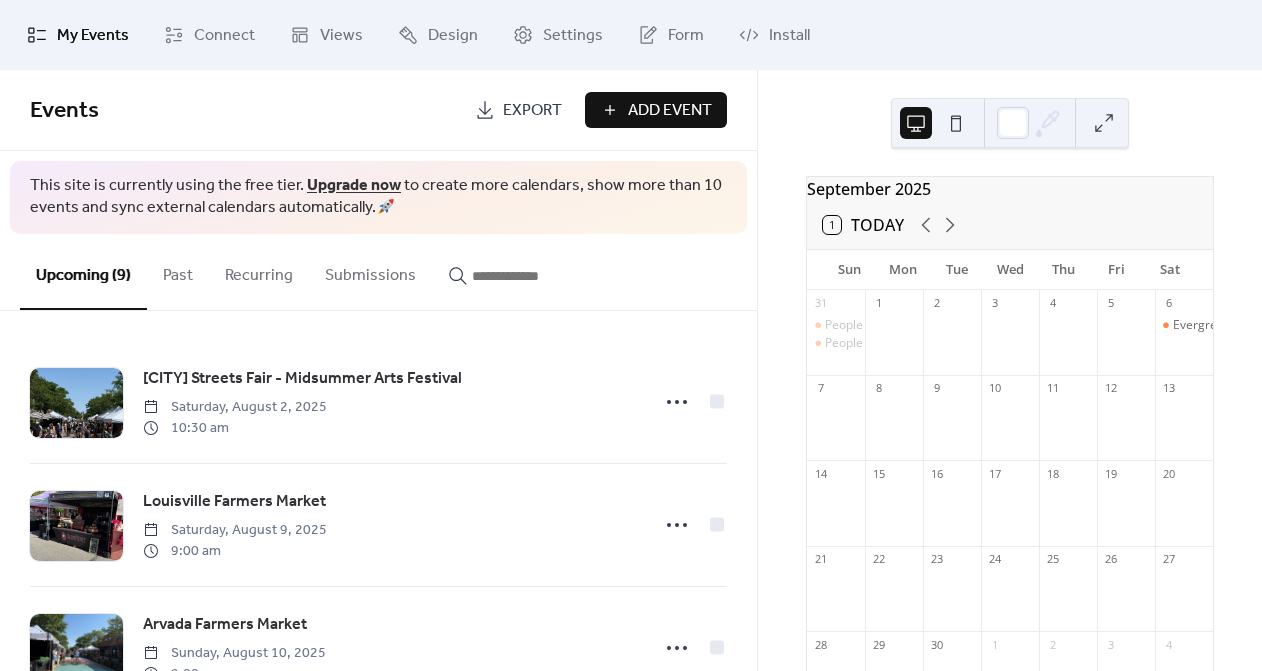 click on "[MONTH] [YEAR] 1 Today Sun Mon Tue Wed Thu Fri Sat 31 People + Produce People + Produce 1 2 3 4 5 6 Evergreen Big Chili Cook-Off 7 8 9 10 11 12 13 14 15 16 17 18 19 20 21 22 23 24 25 26 27 28 29 30 1 2 3 4 5 6 7 8 9 10 11" at bounding box center (1010, 370) 